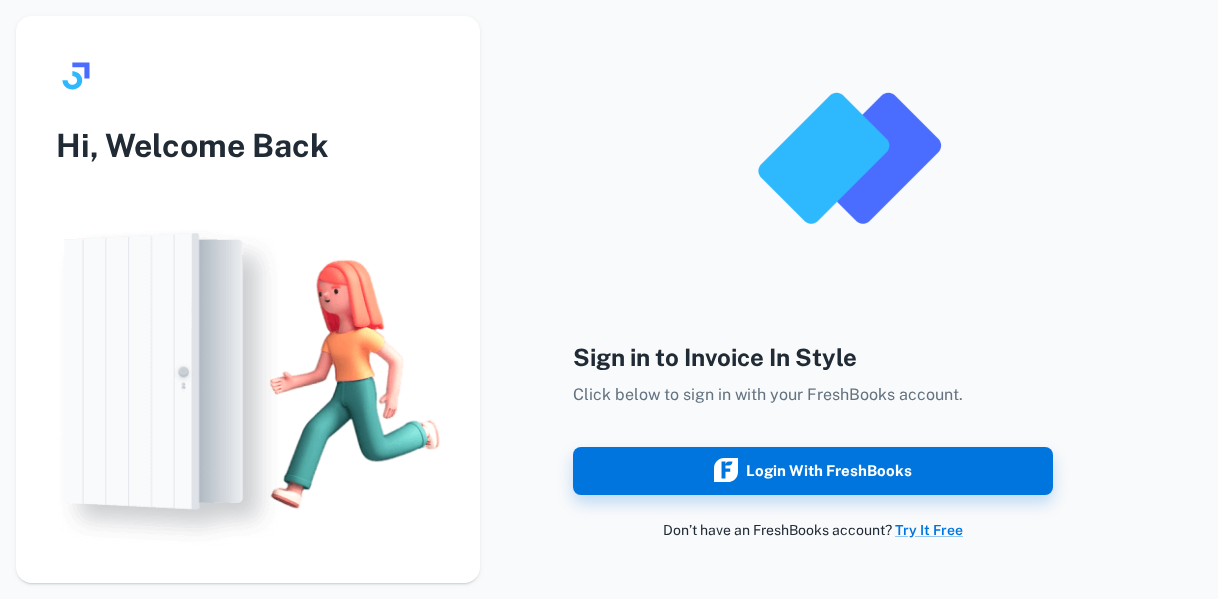 scroll, scrollTop: 0, scrollLeft: 0, axis: both 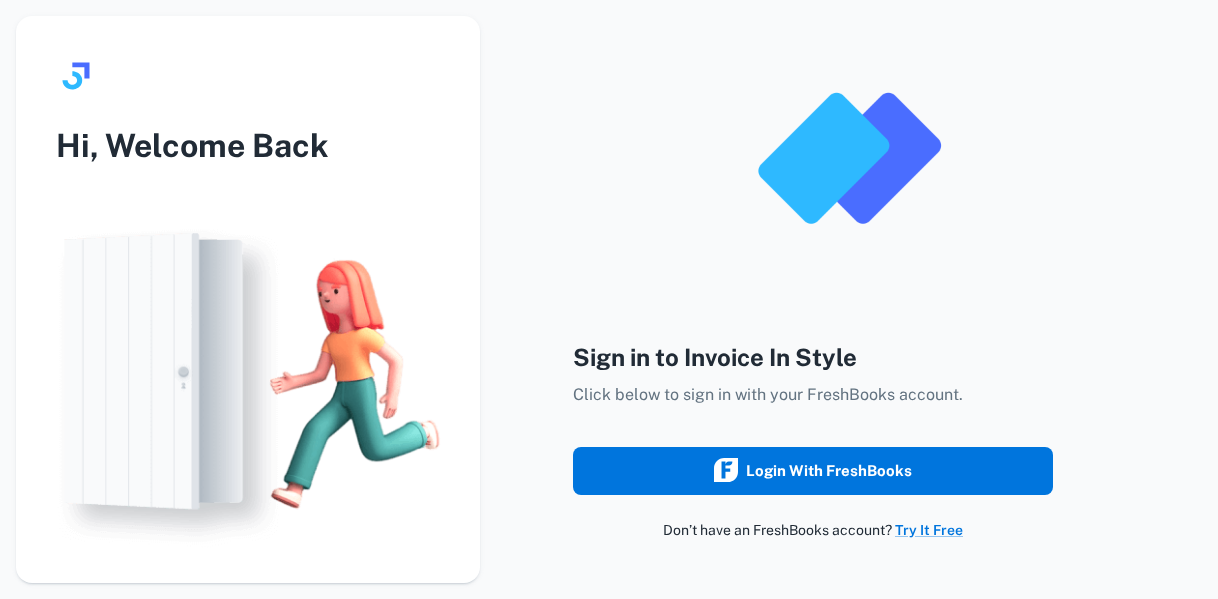 click on "Login with FreshBooks" at bounding box center (813, 471) 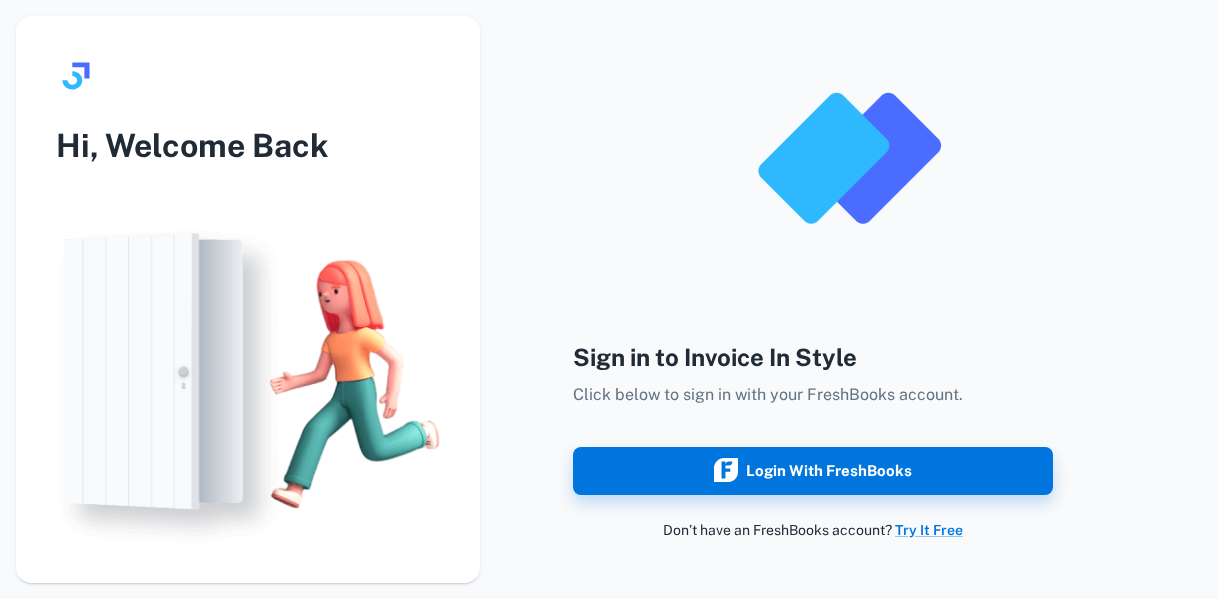 scroll, scrollTop: 0, scrollLeft: 0, axis: both 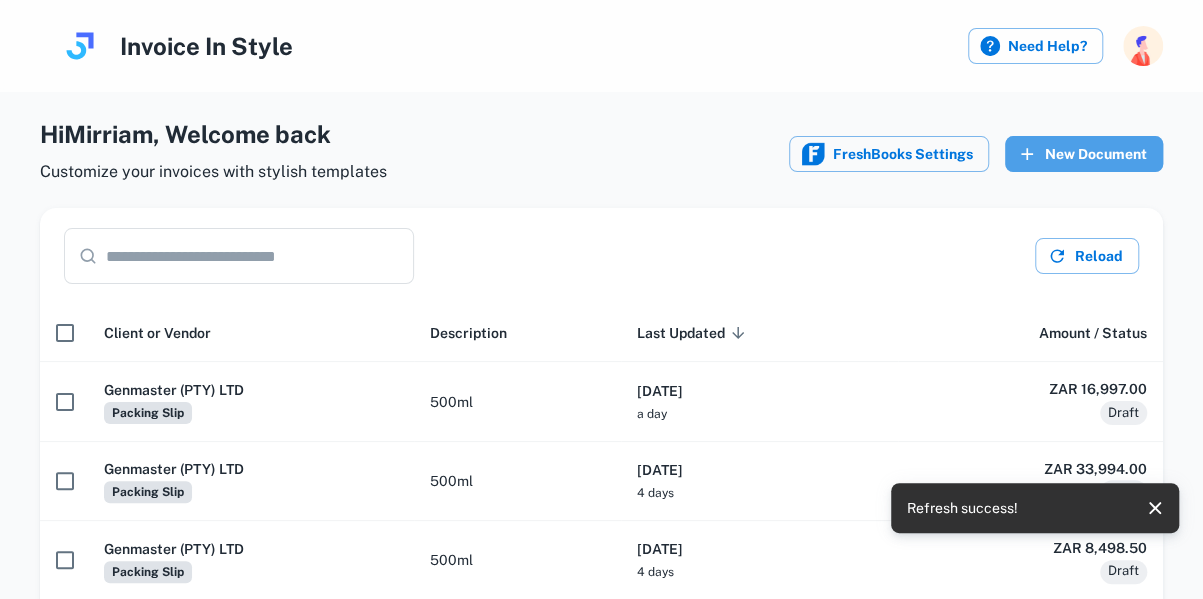 click on "New Document" at bounding box center (1084, 154) 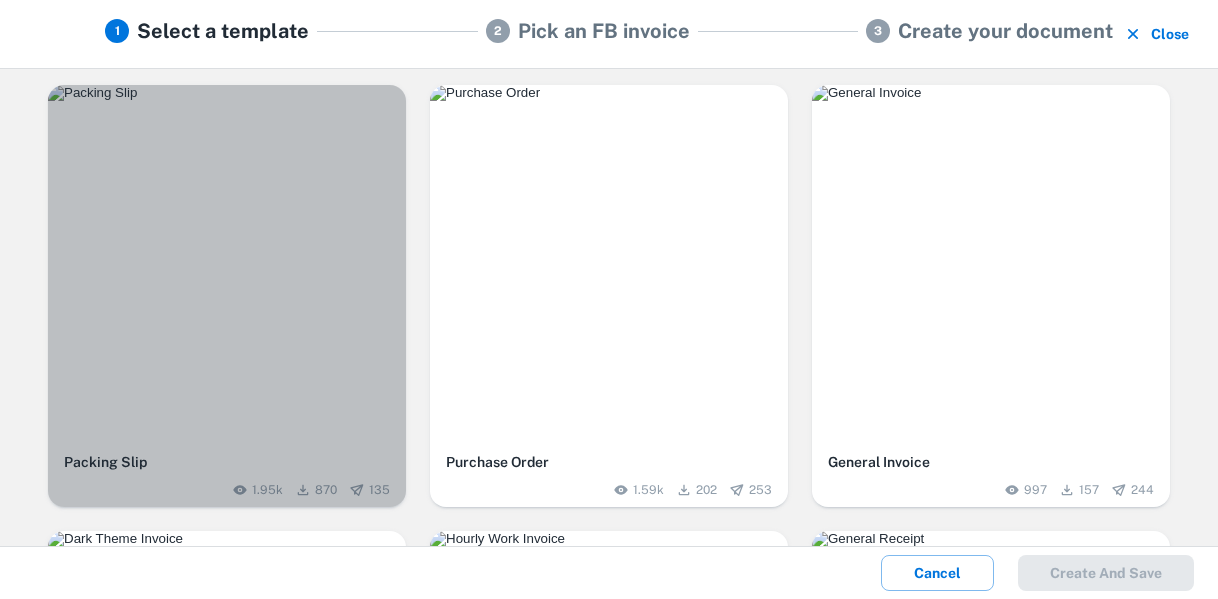 click at bounding box center [227, 264] 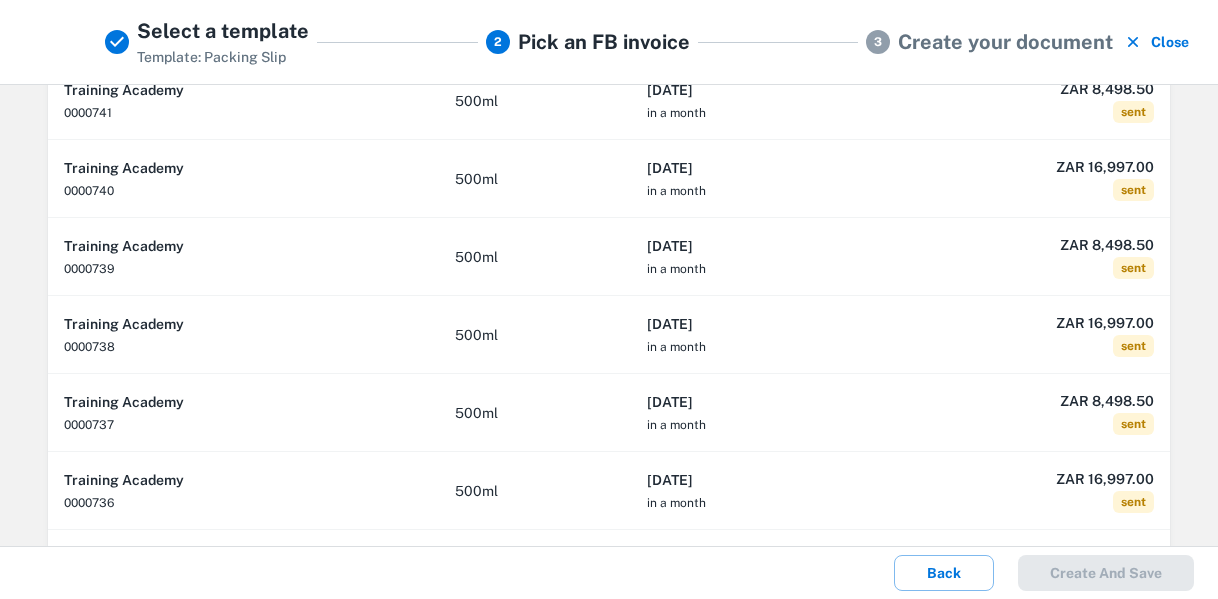 scroll, scrollTop: 429, scrollLeft: 0, axis: vertical 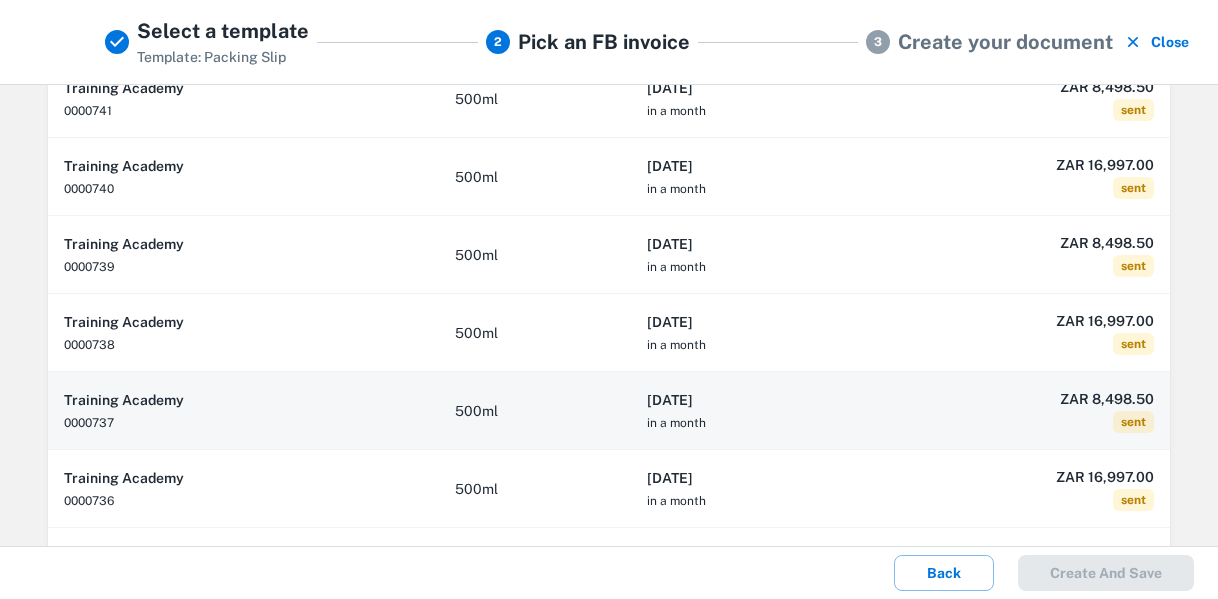 click on "[DATE] in a month" at bounding box center [759, 411] 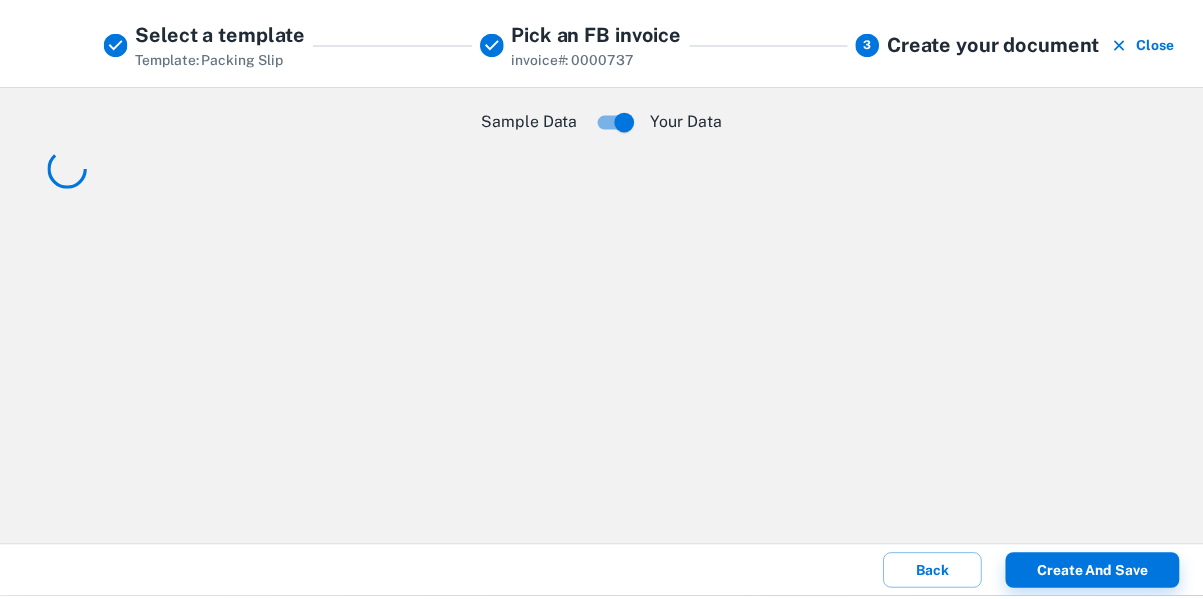 scroll, scrollTop: 0, scrollLeft: 0, axis: both 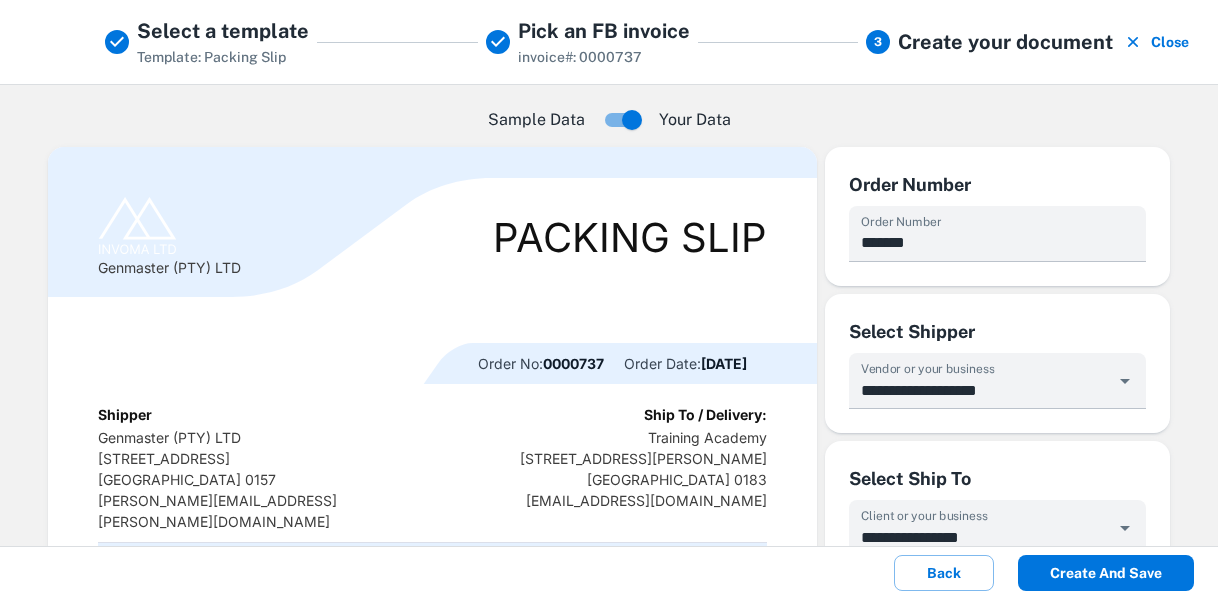 click on "Create and save" at bounding box center [1106, 573] 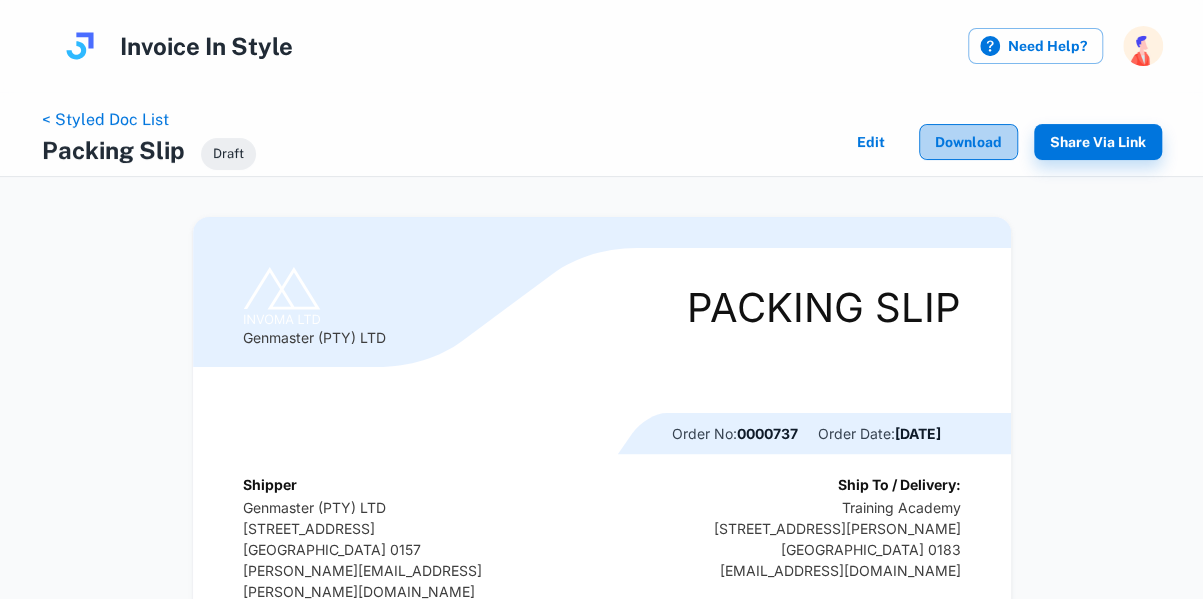 click on "Download" at bounding box center (968, 142) 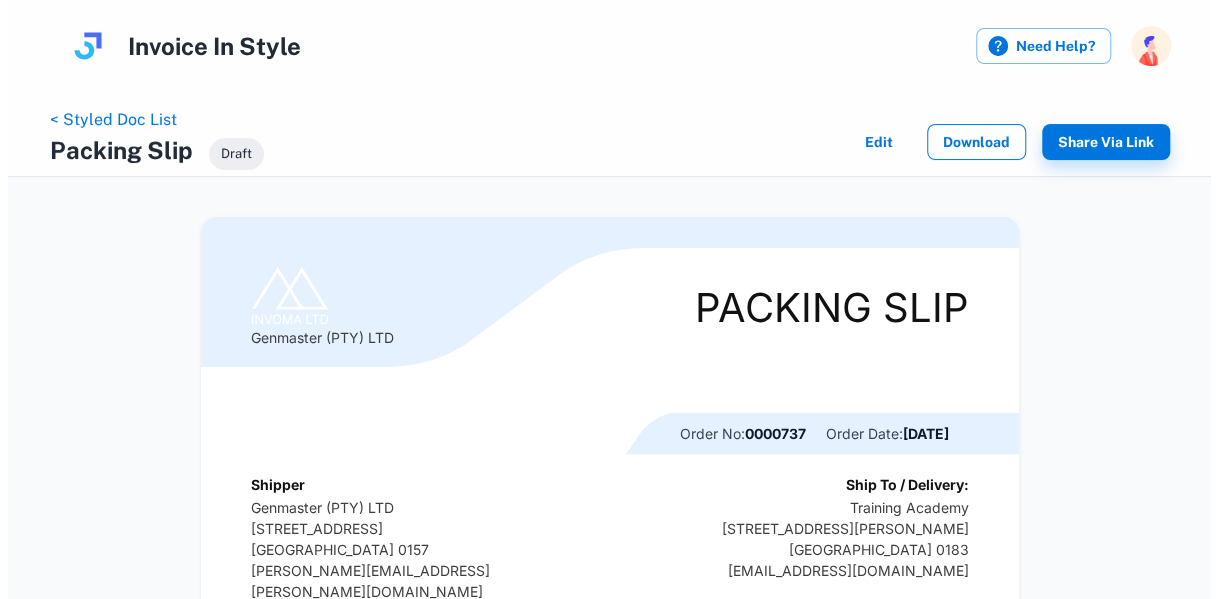 scroll, scrollTop: 0, scrollLeft: 0, axis: both 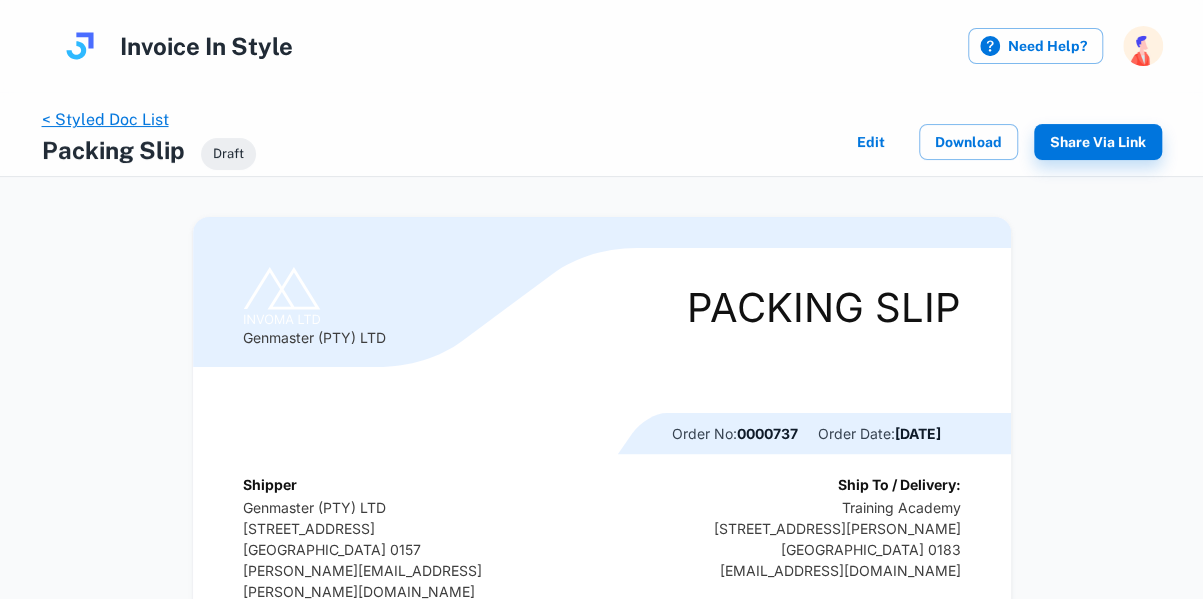 click on "< Styled Doc List" at bounding box center (105, 119) 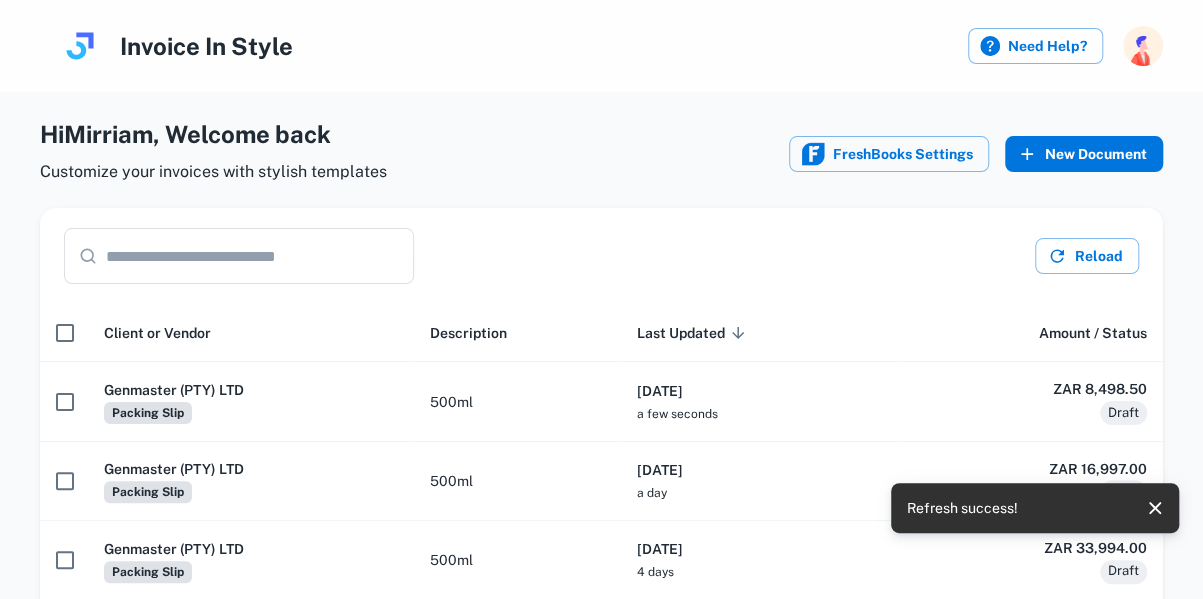 click on "New Document" at bounding box center (1084, 154) 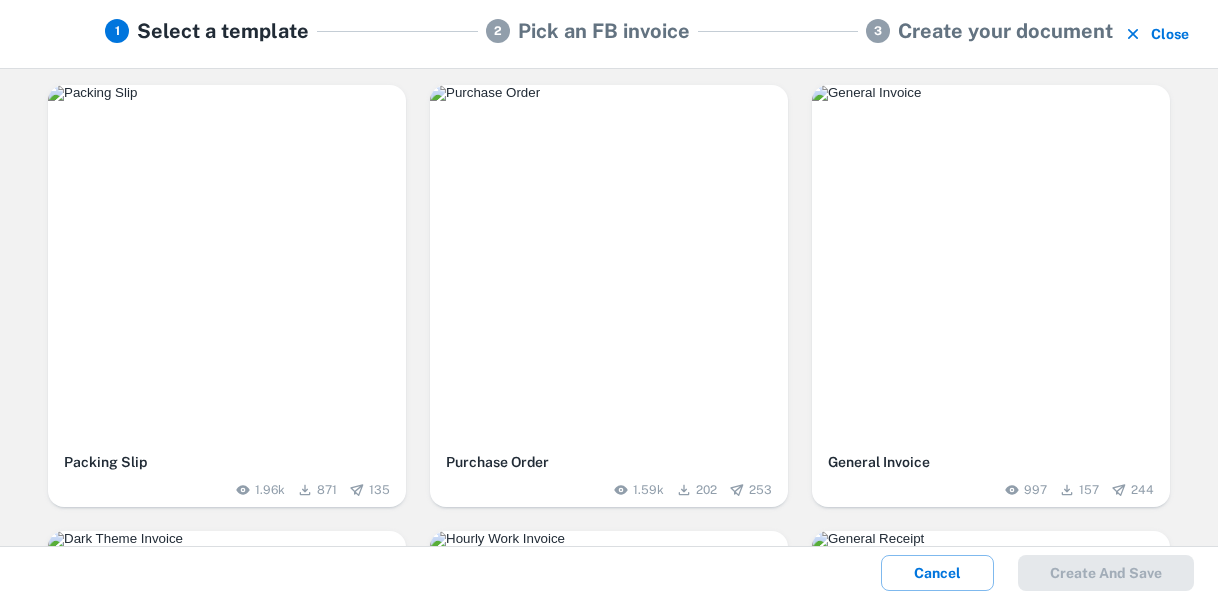 click at bounding box center [227, 93] 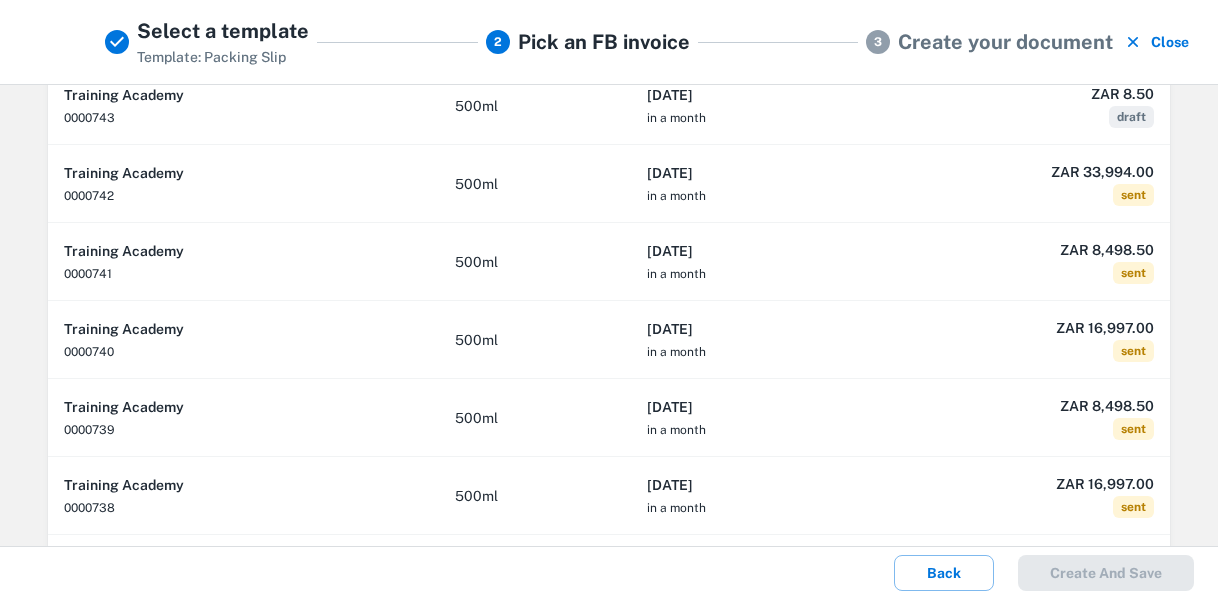 scroll, scrollTop: 302, scrollLeft: 0, axis: vertical 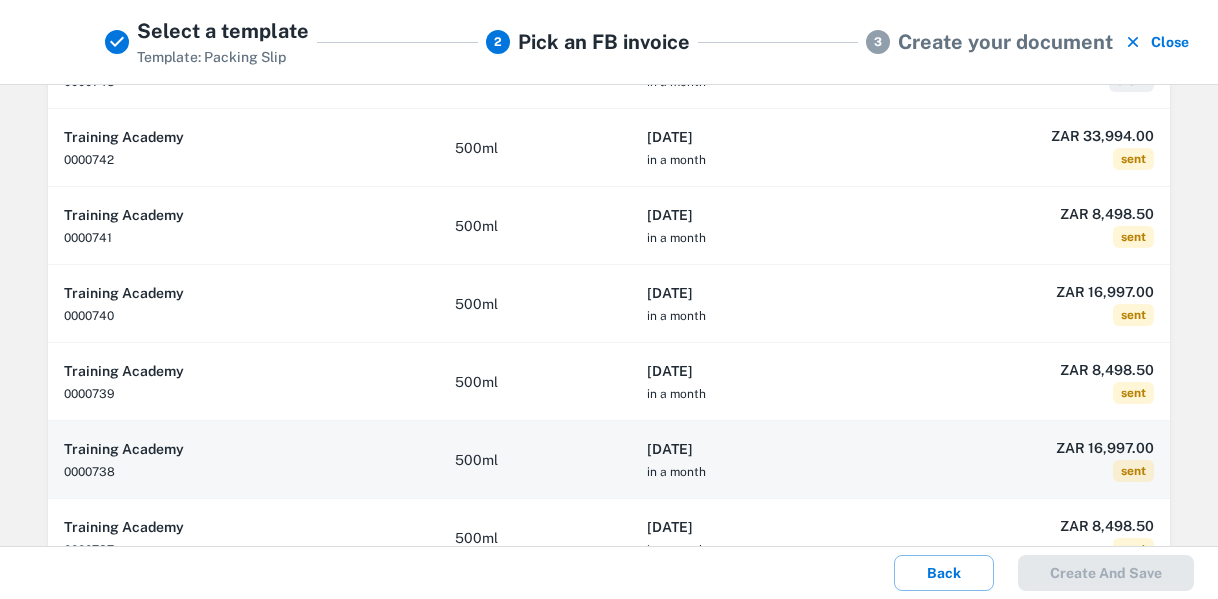 click on "[DATE] in a month" at bounding box center (759, 460) 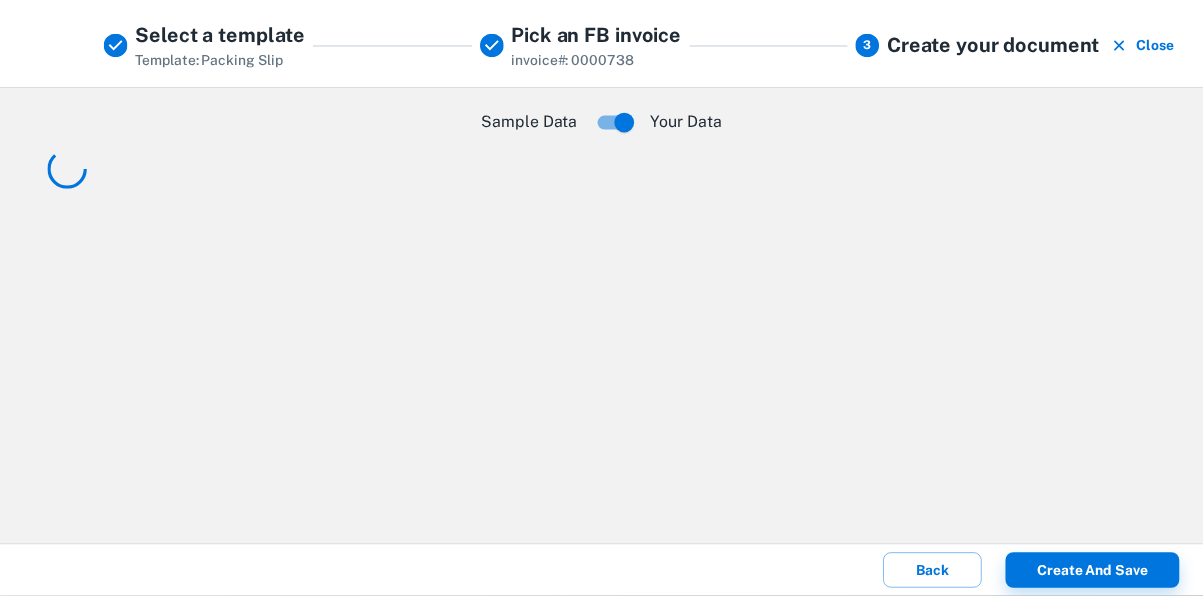 scroll, scrollTop: 0, scrollLeft: 0, axis: both 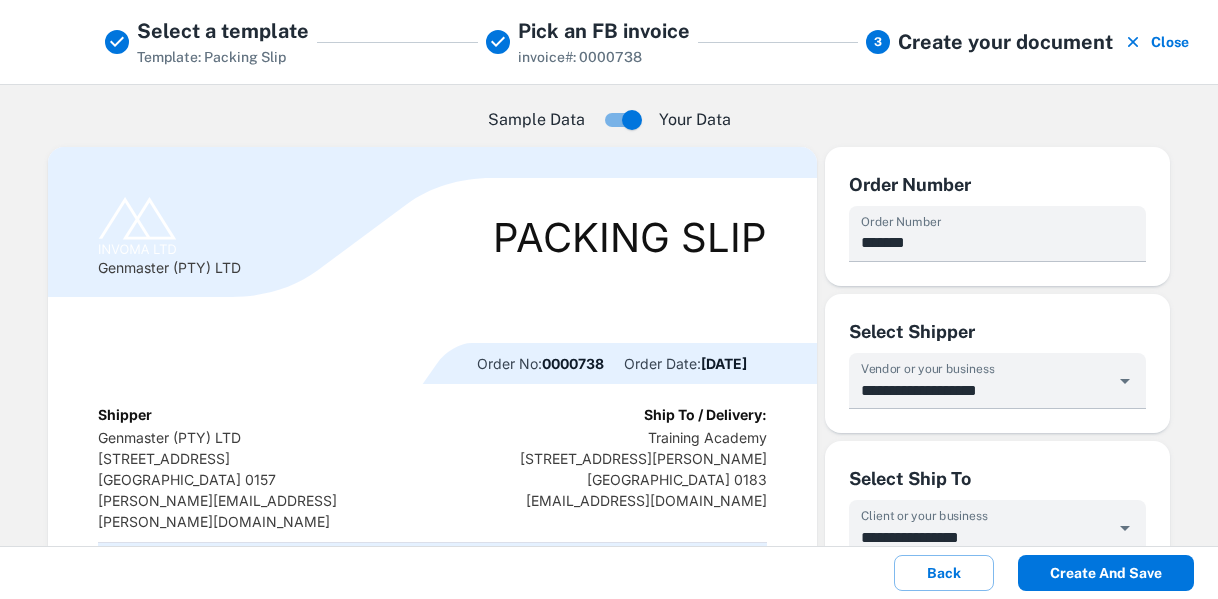click on "Create and save" at bounding box center [1106, 573] 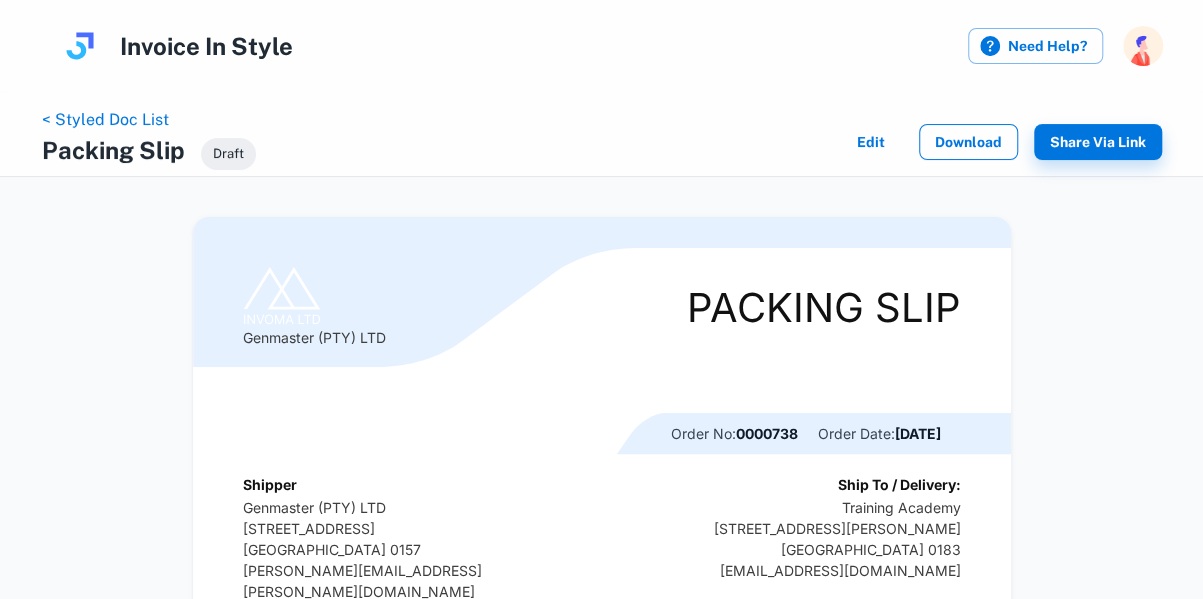 click on "Download" at bounding box center [968, 142] 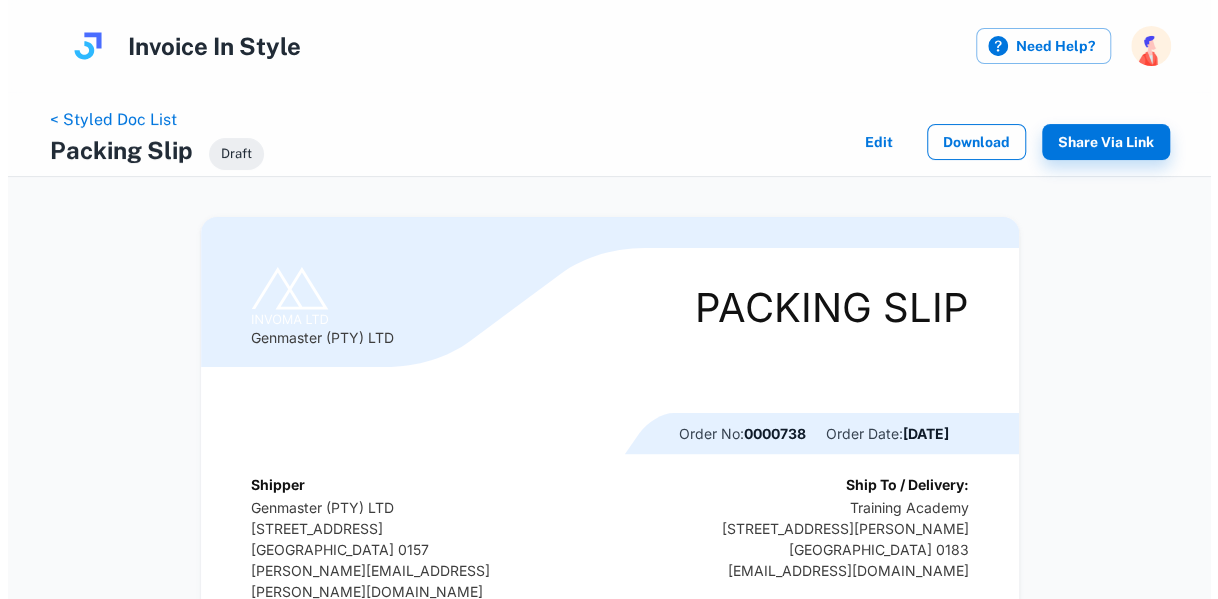 scroll, scrollTop: 0, scrollLeft: 0, axis: both 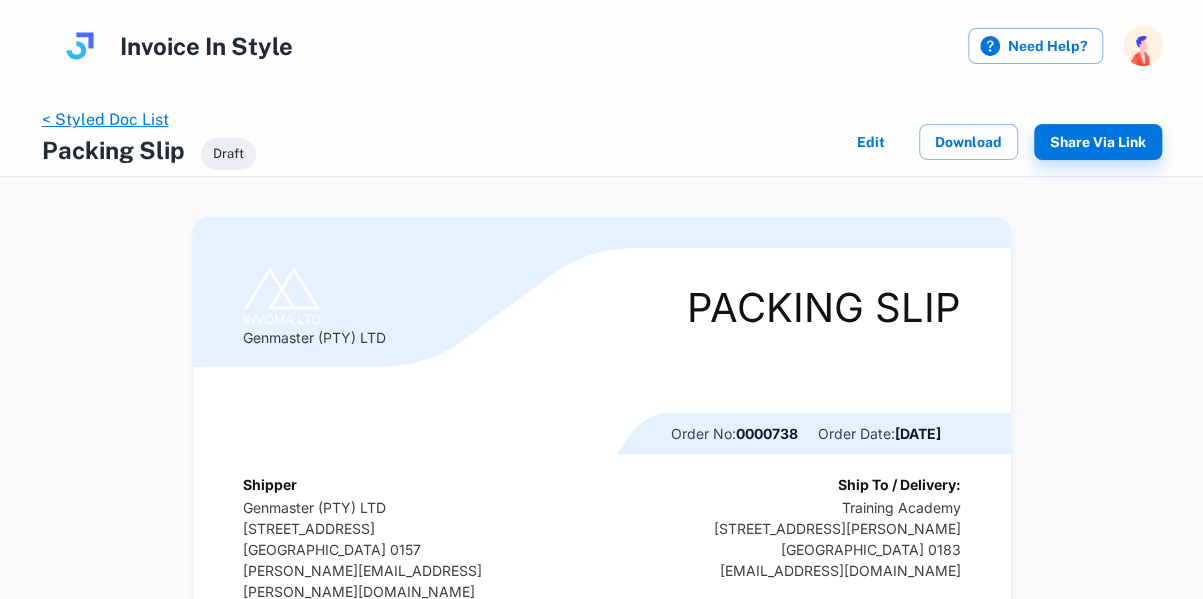 click on "< Styled Doc List" at bounding box center [105, 119] 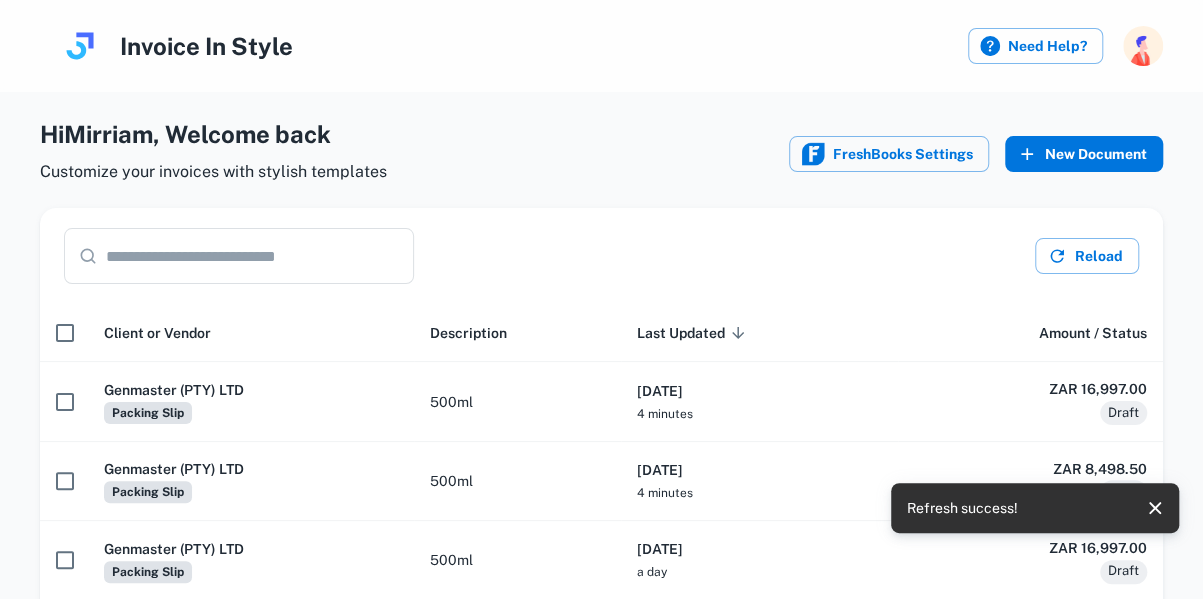click on "New Document" at bounding box center [1084, 154] 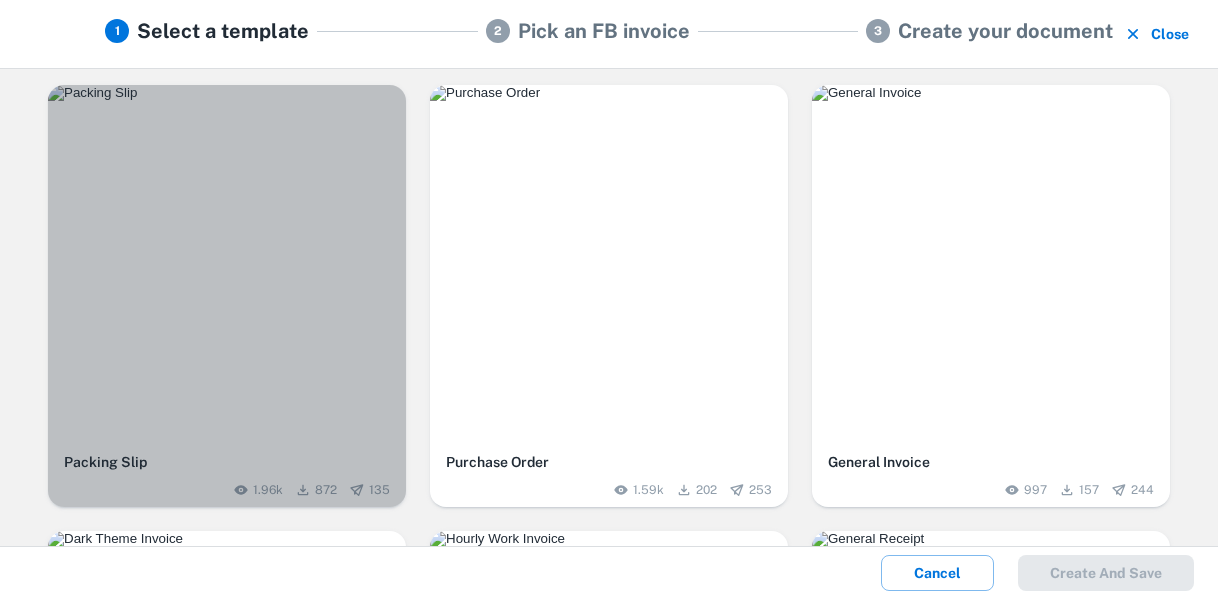 click at bounding box center [227, 93] 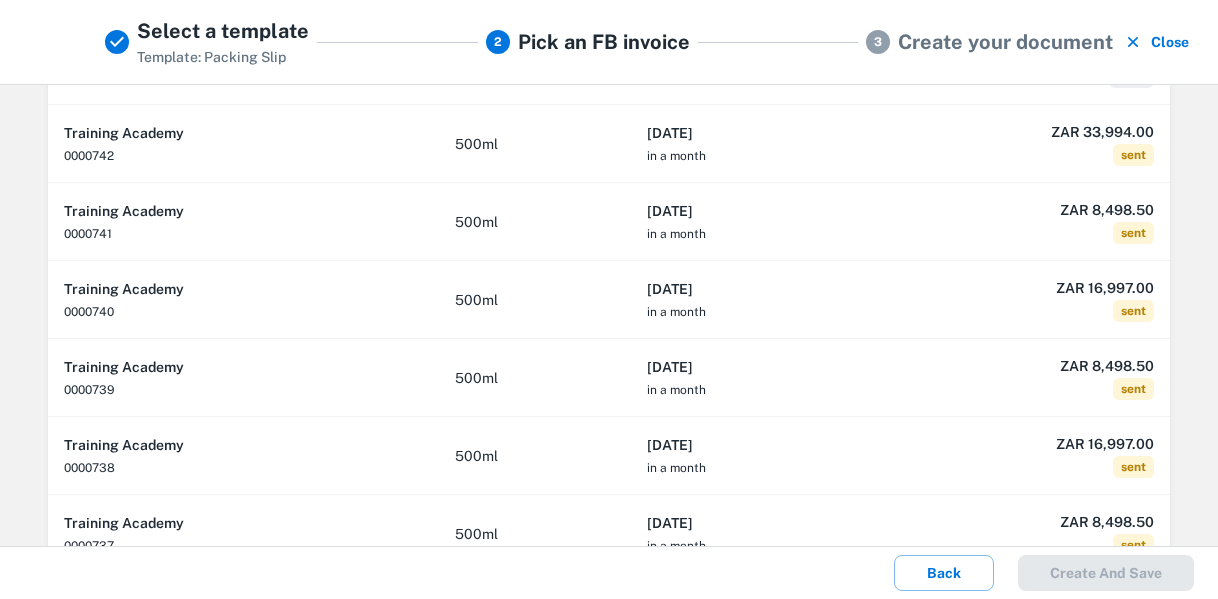 scroll, scrollTop: 386, scrollLeft: 0, axis: vertical 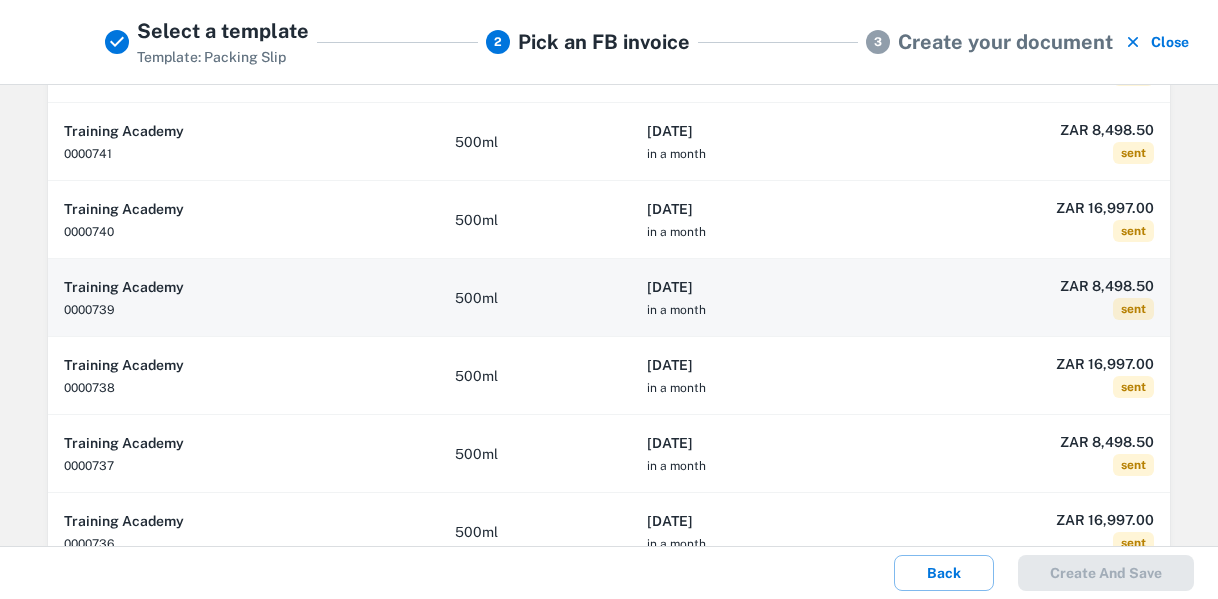 click on "[DATE]" at bounding box center (759, 287) 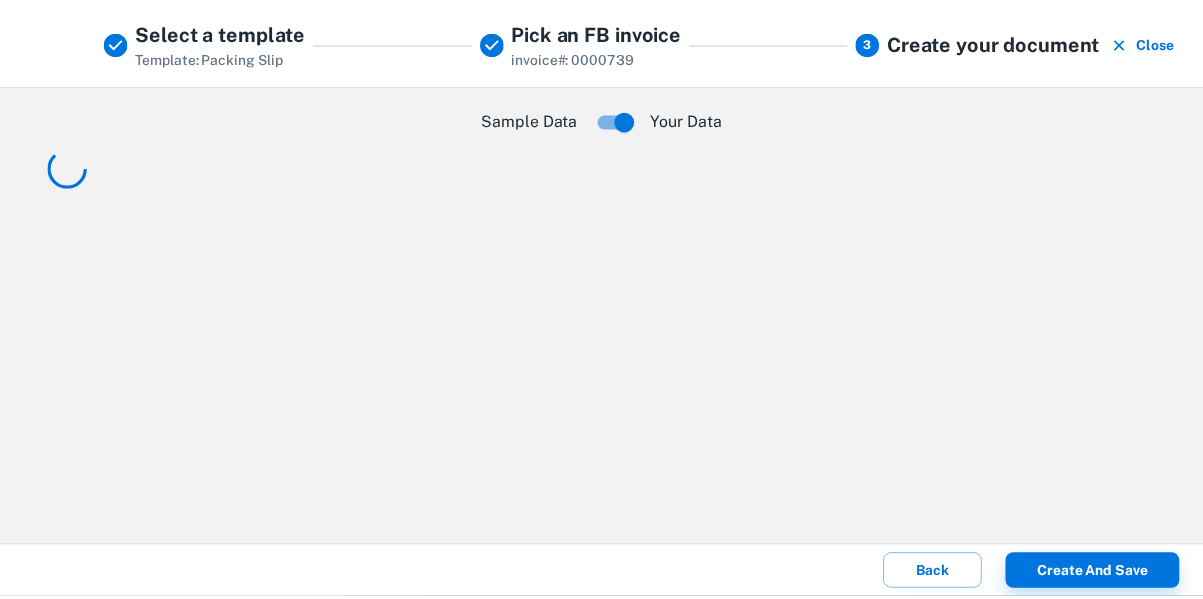 scroll, scrollTop: 0, scrollLeft: 0, axis: both 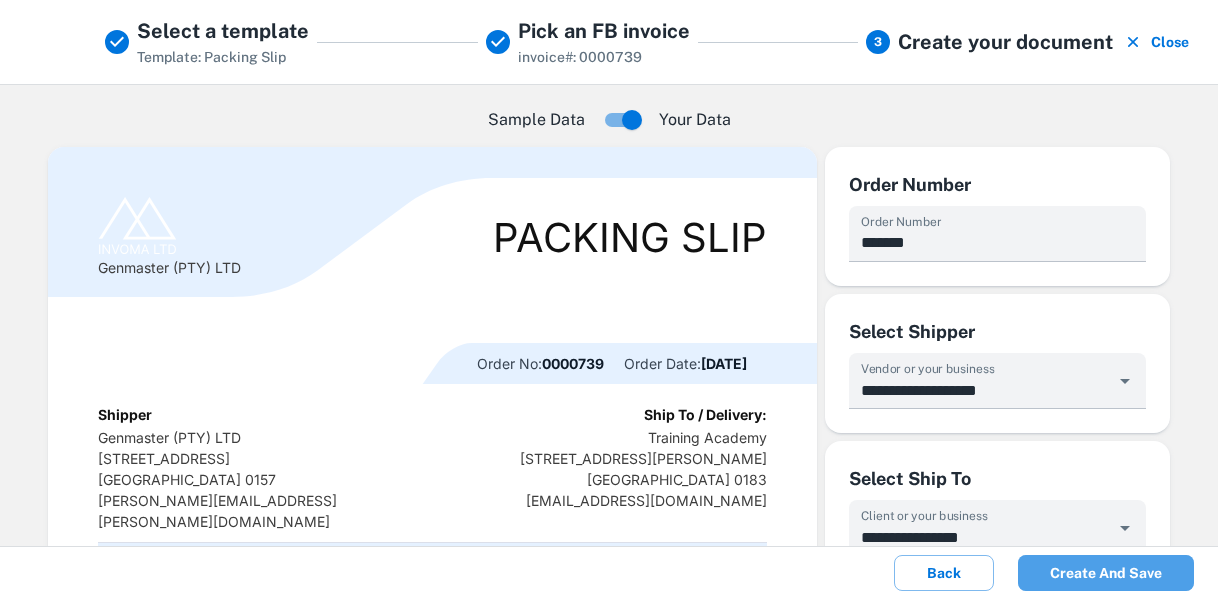click on "Create and save" at bounding box center (1106, 573) 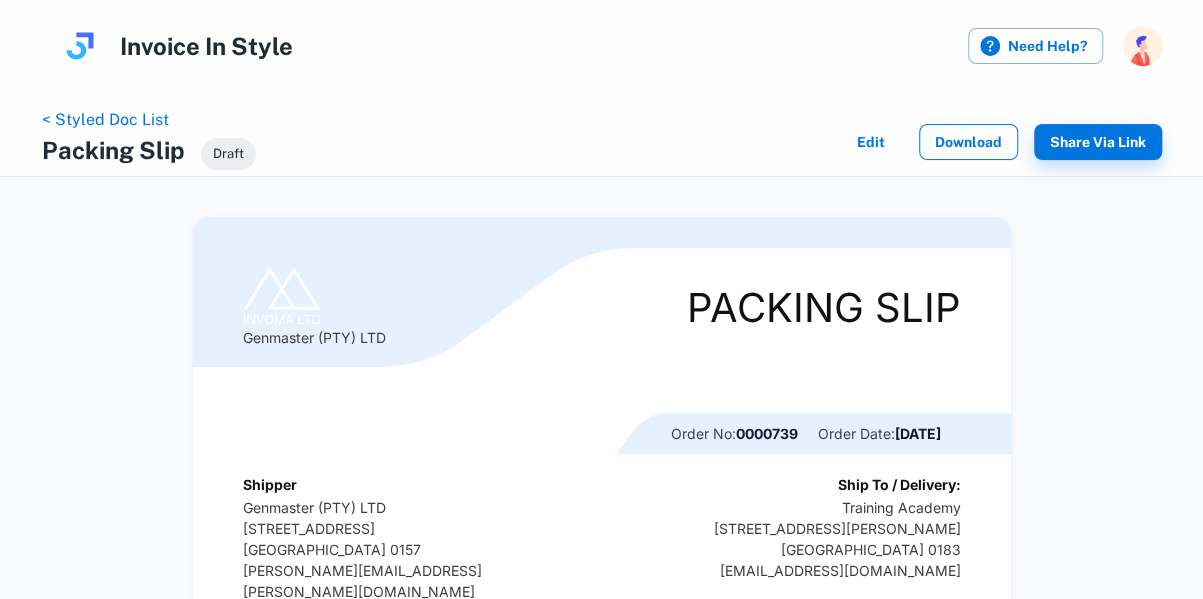 click on "Download" at bounding box center (968, 142) 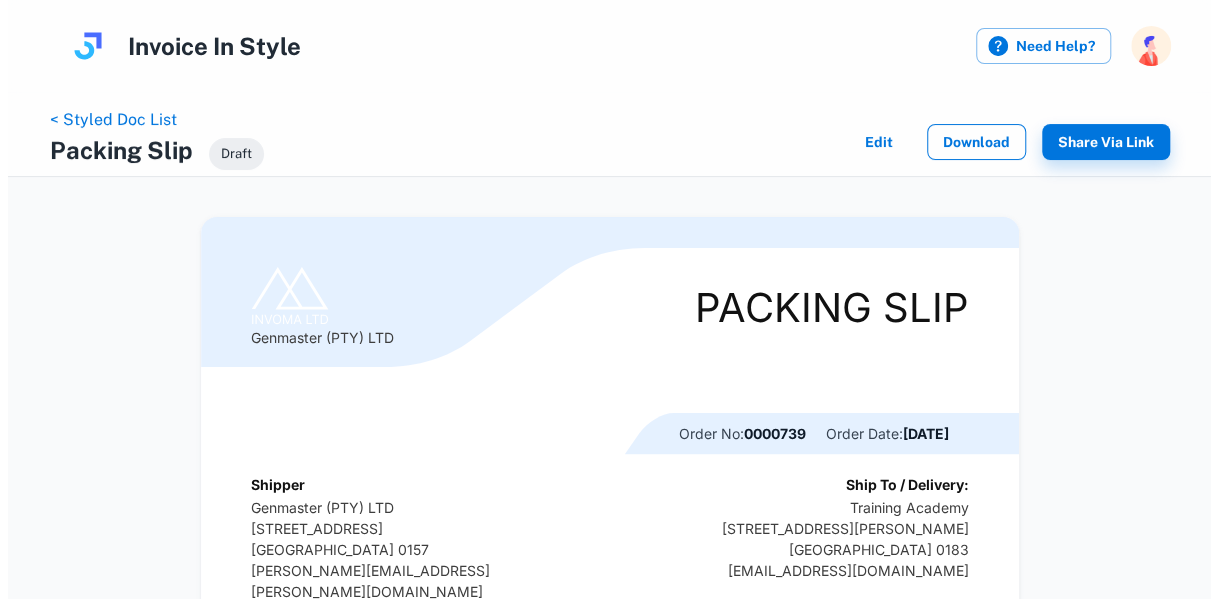 scroll, scrollTop: 0, scrollLeft: 0, axis: both 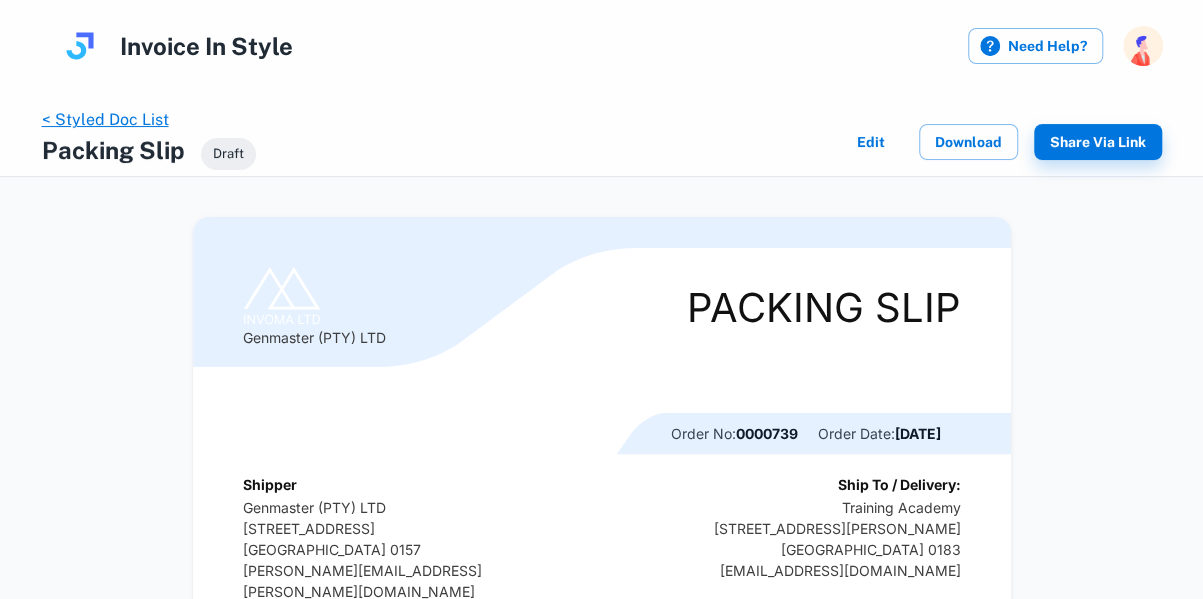 click on "< Styled Doc List" at bounding box center [105, 119] 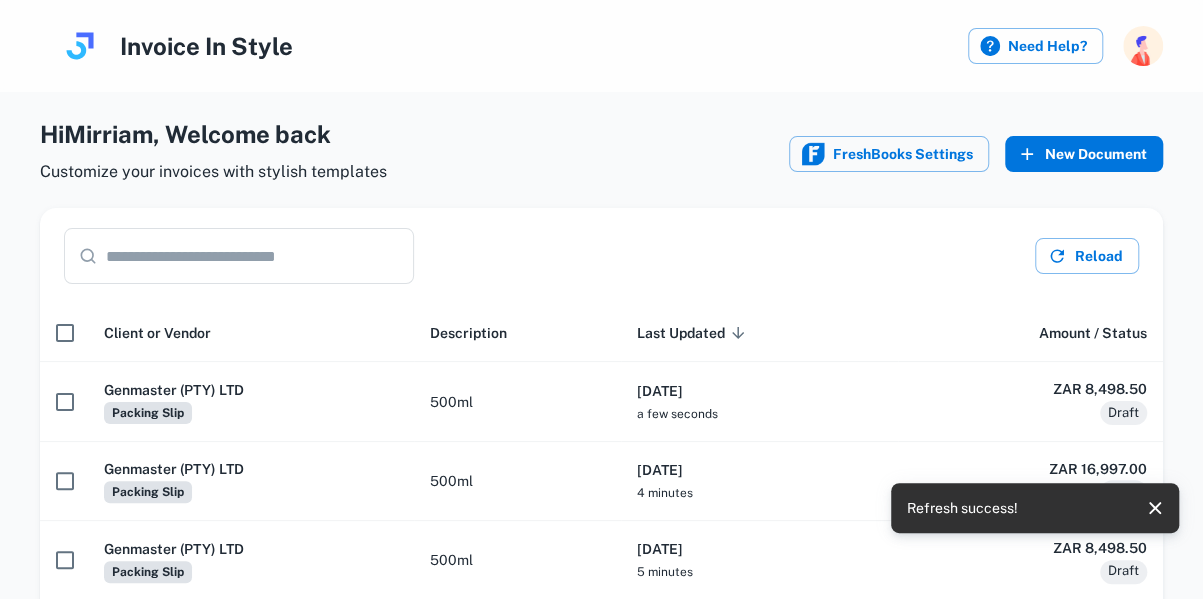 click on "New Document" at bounding box center [1084, 154] 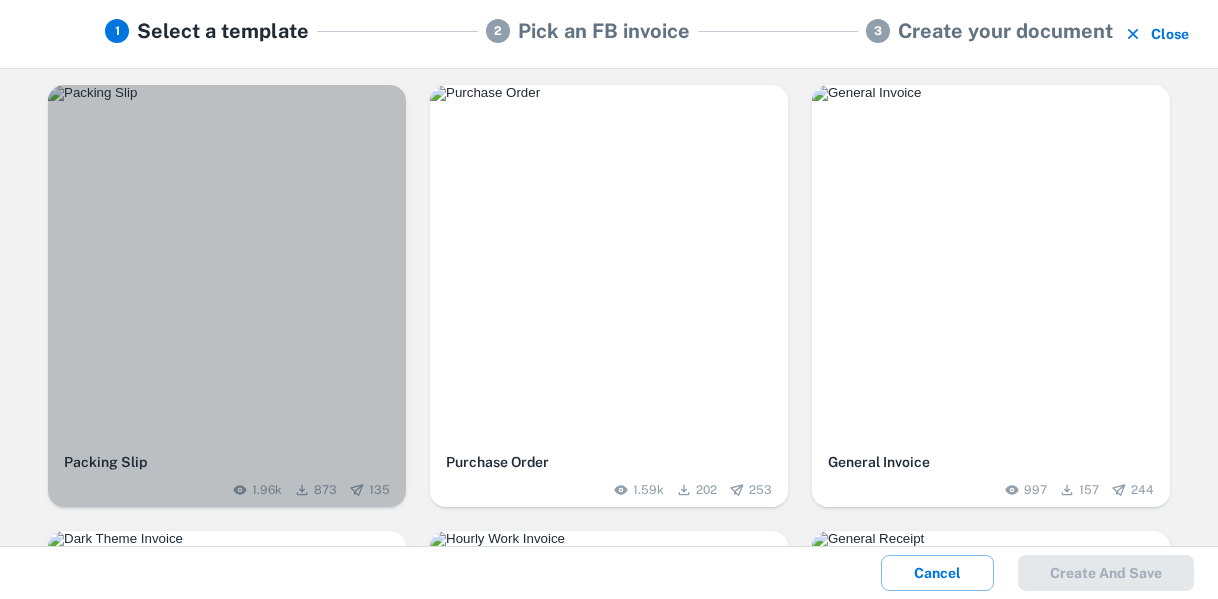 click at bounding box center [227, 93] 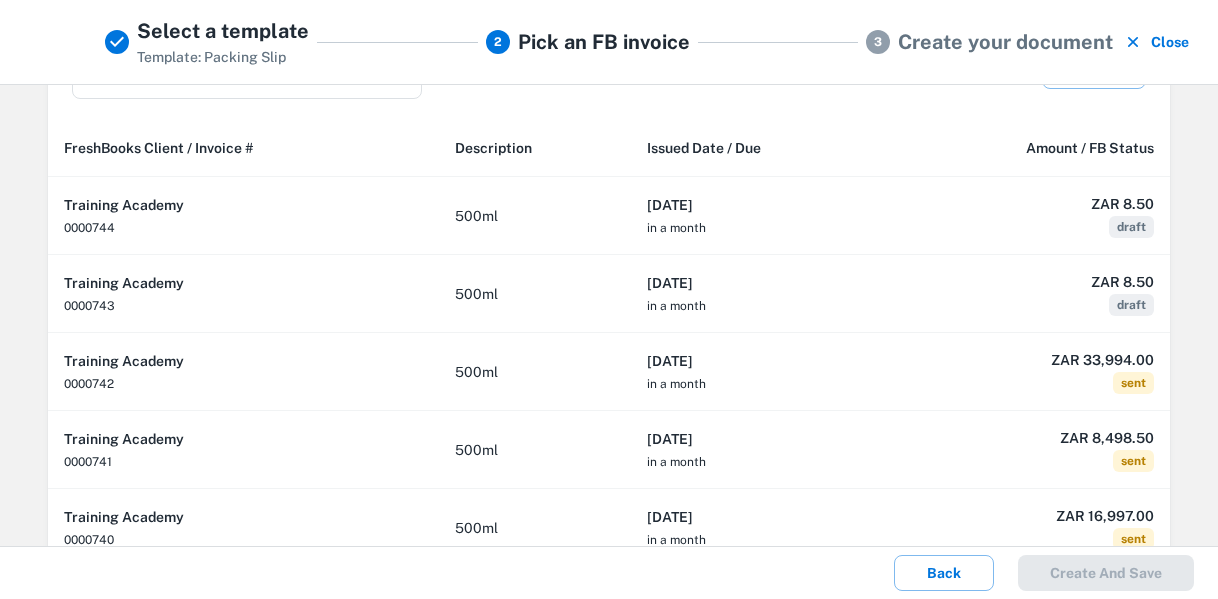 scroll, scrollTop: 84, scrollLeft: 0, axis: vertical 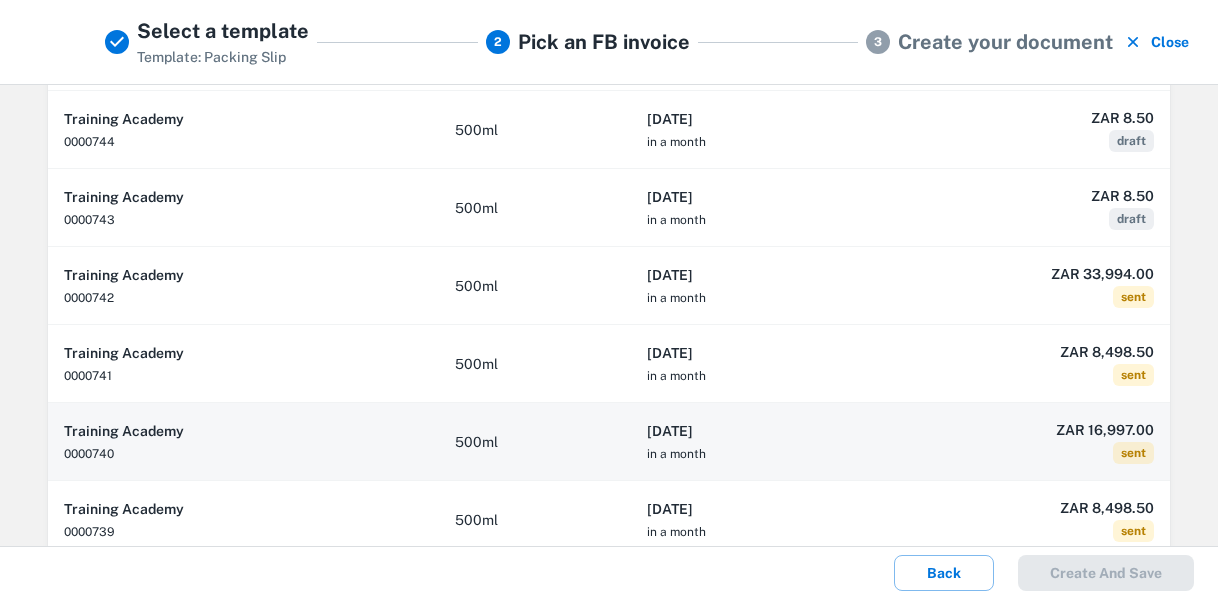 click on "[DATE]" at bounding box center [759, 431] 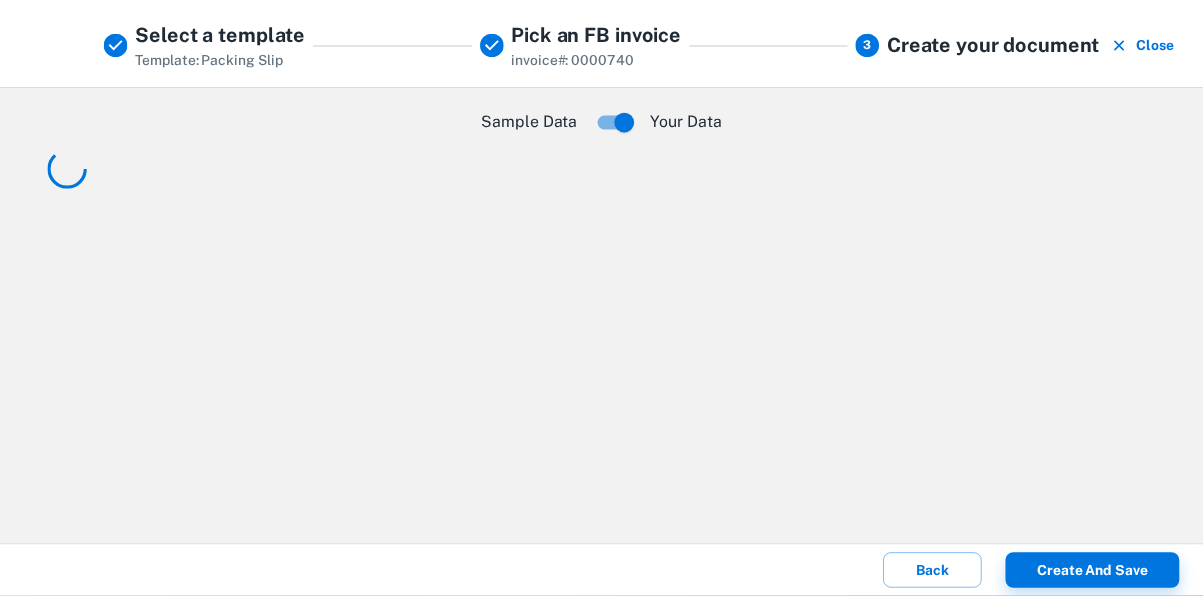 scroll, scrollTop: 0, scrollLeft: 0, axis: both 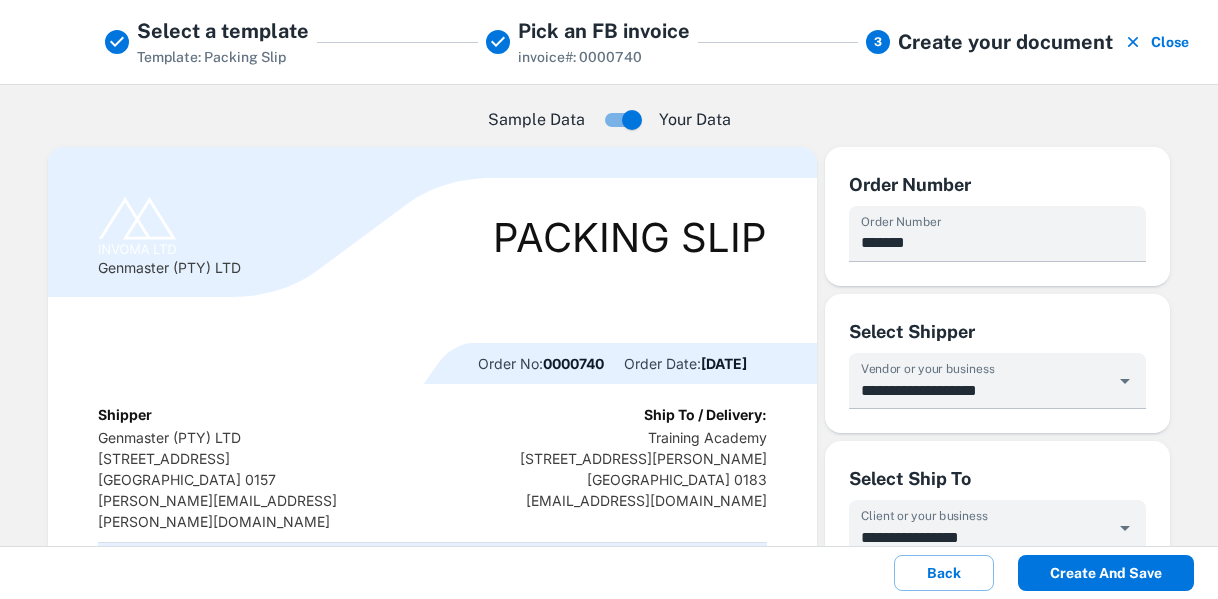 click on "Create and save" at bounding box center (1106, 573) 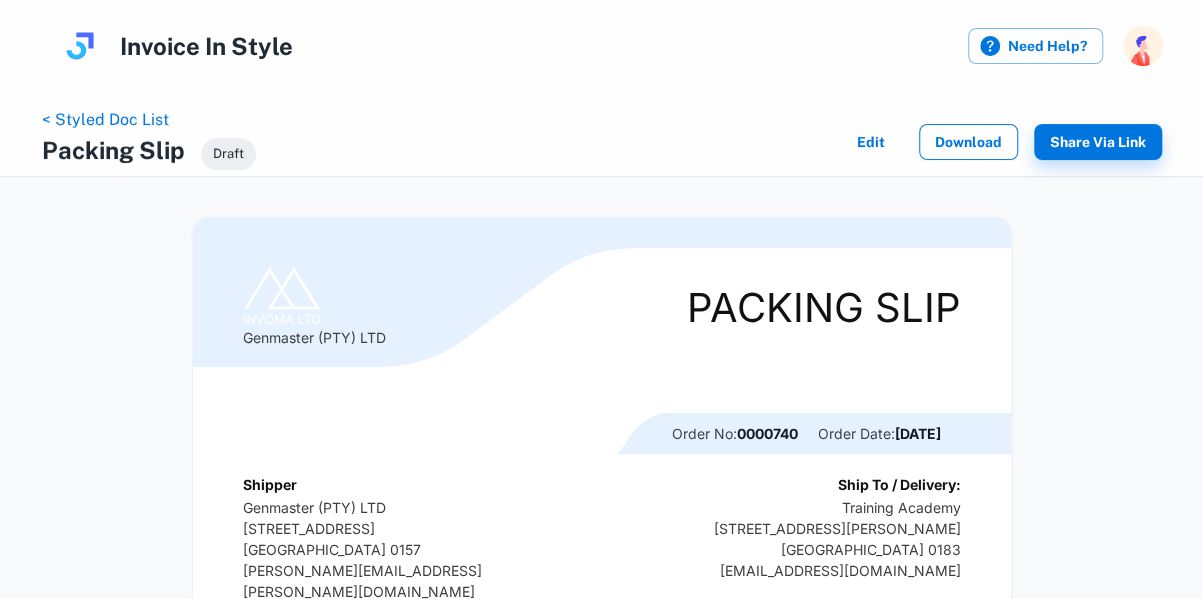 click on "Download" at bounding box center (968, 142) 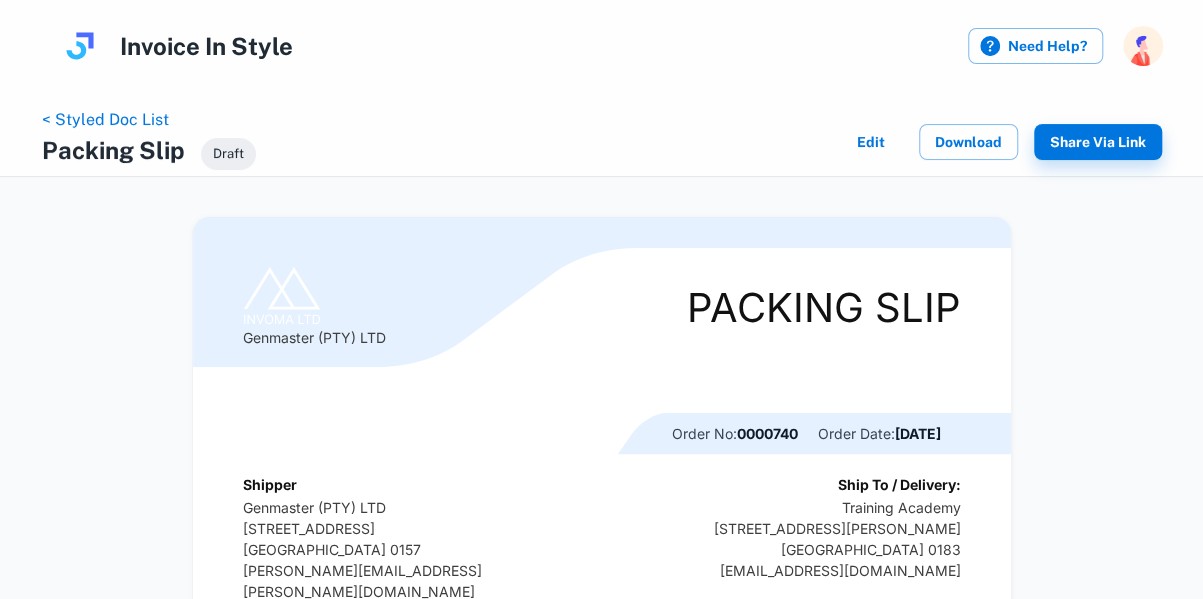 click on "< Styled Doc List" at bounding box center [105, 120] 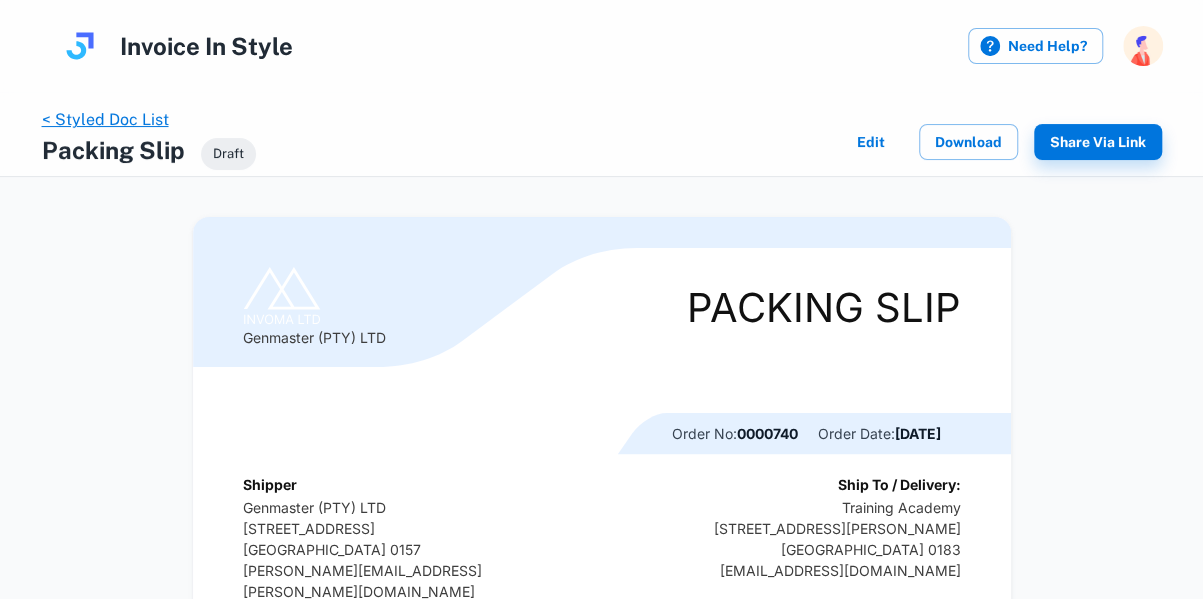 click on "< Styled Doc List" at bounding box center [105, 119] 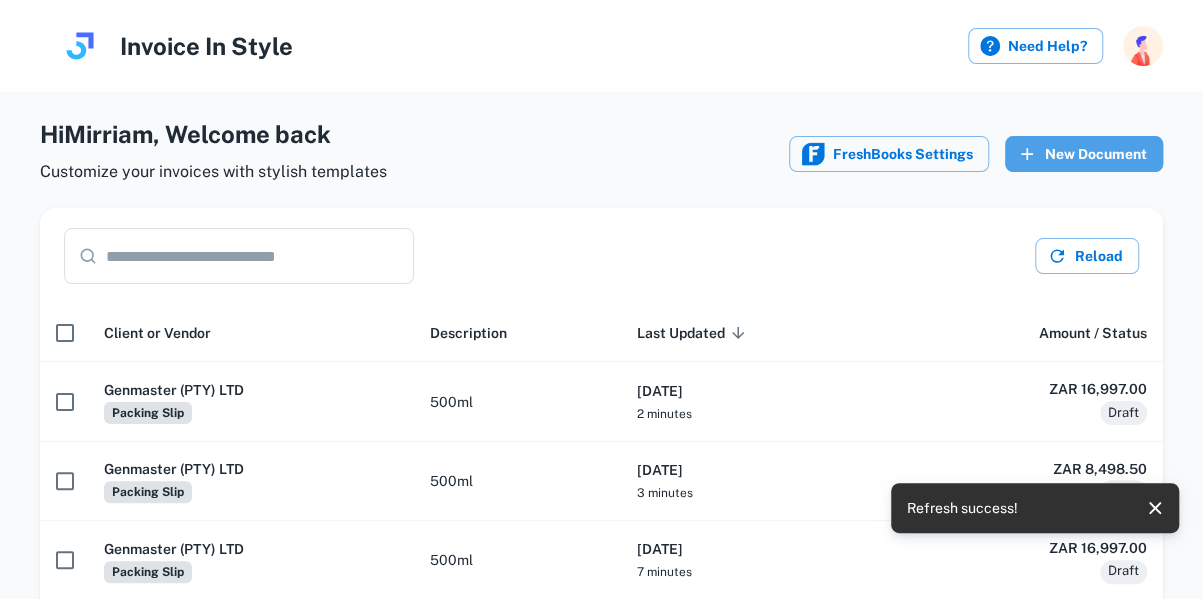 click on "New Document" at bounding box center [1084, 154] 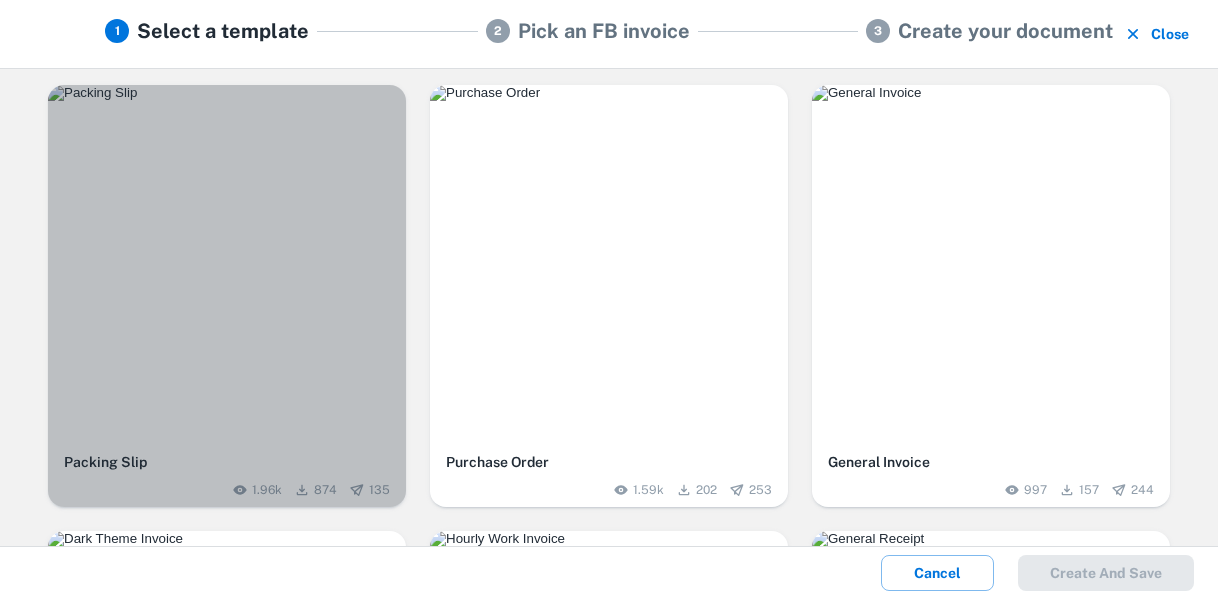 click at bounding box center (227, 264) 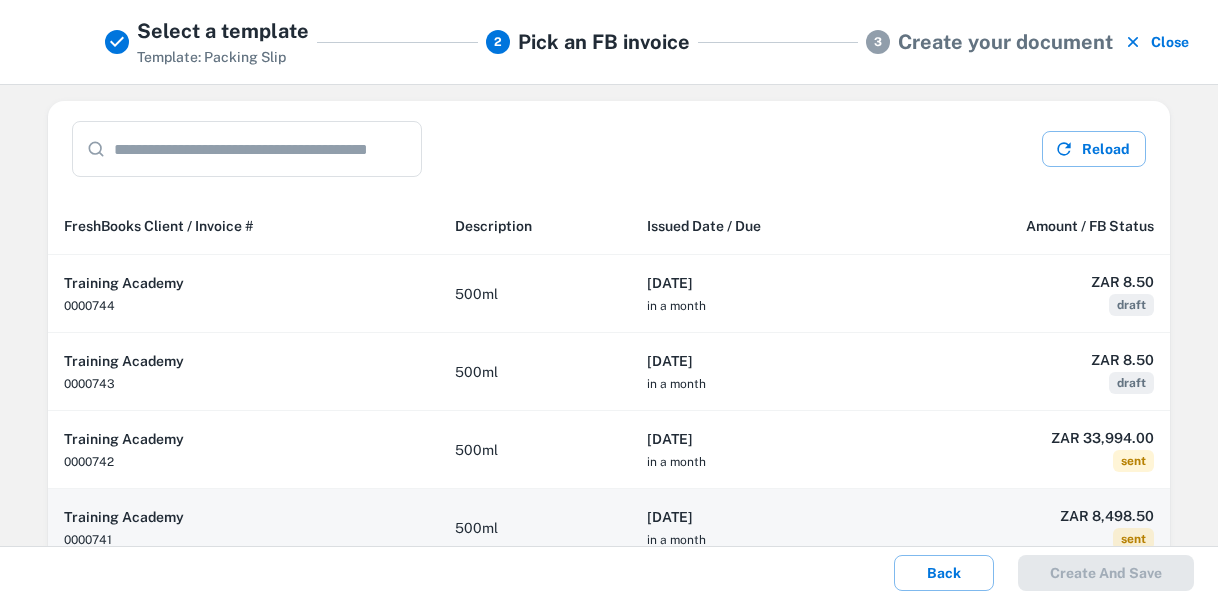 click on "[DATE] in a month" at bounding box center [759, 528] 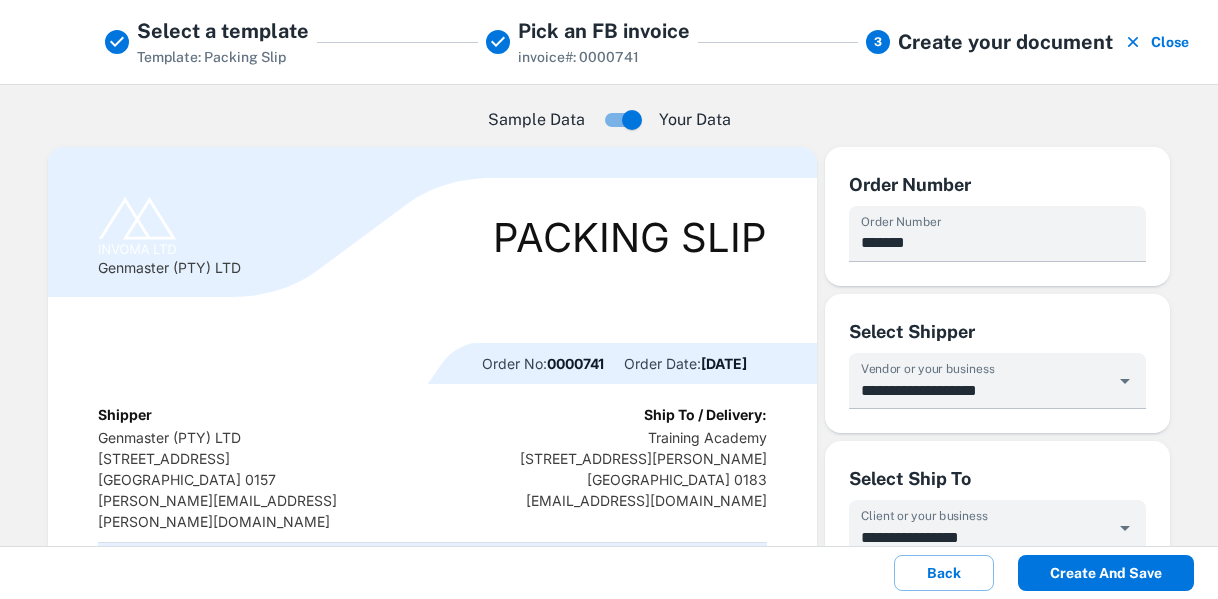 click on "Create and save" at bounding box center (1106, 573) 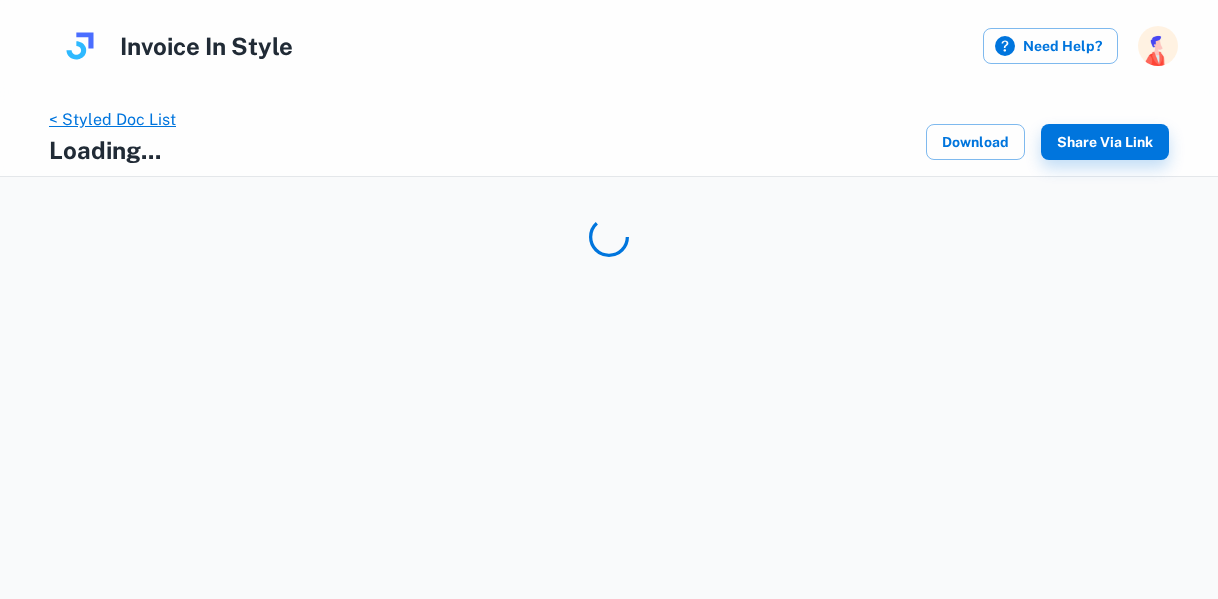 click on "< Styled Doc List" at bounding box center (112, 119) 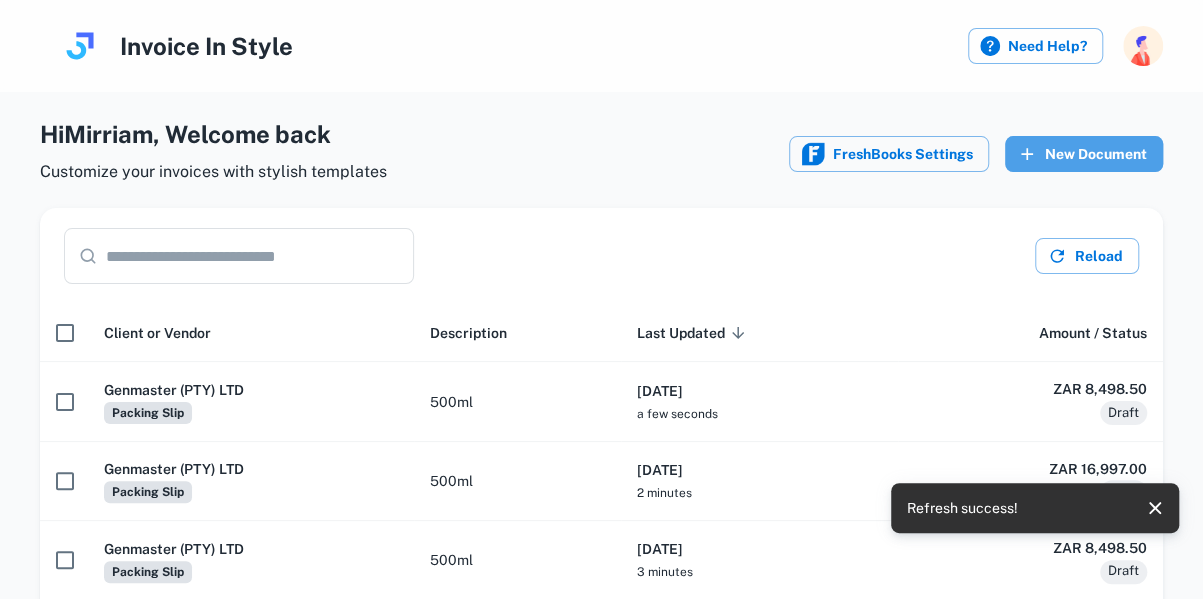 click on "New Document" at bounding box center (1084, 154) 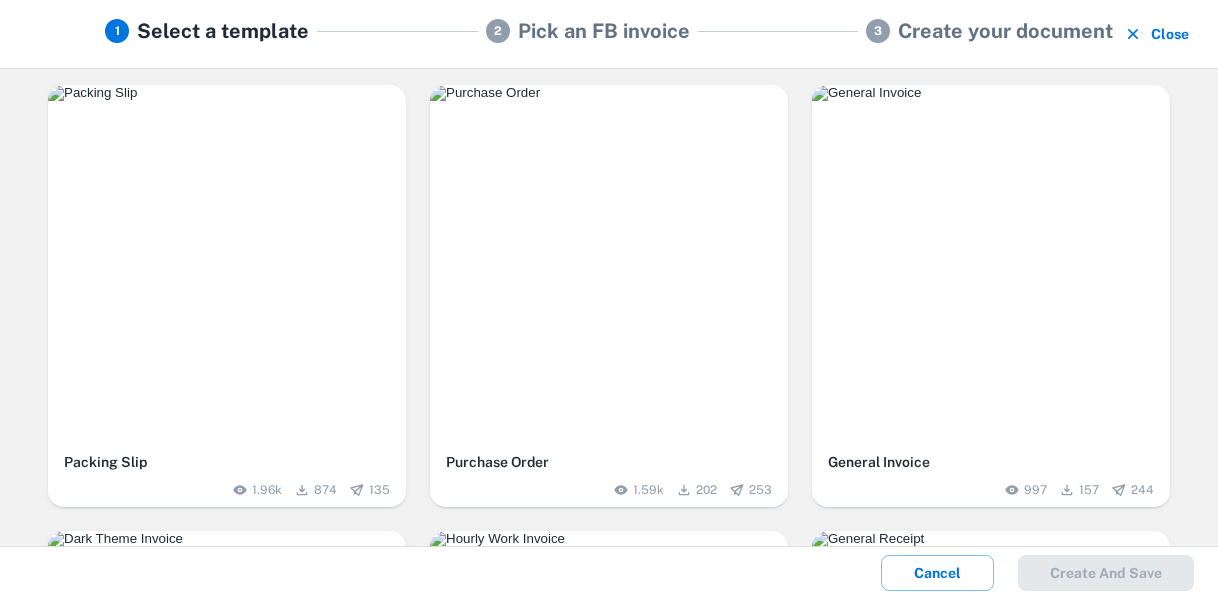 click at bounding box center (227, 93) 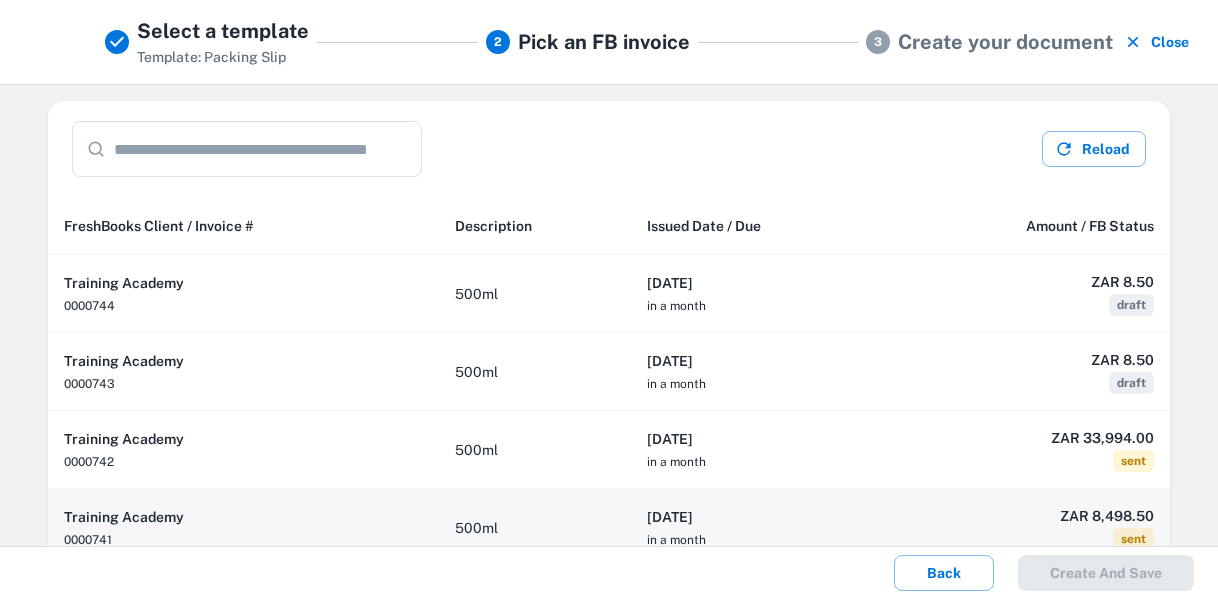 click on "[DATE]" at bounding box center [759, 517] 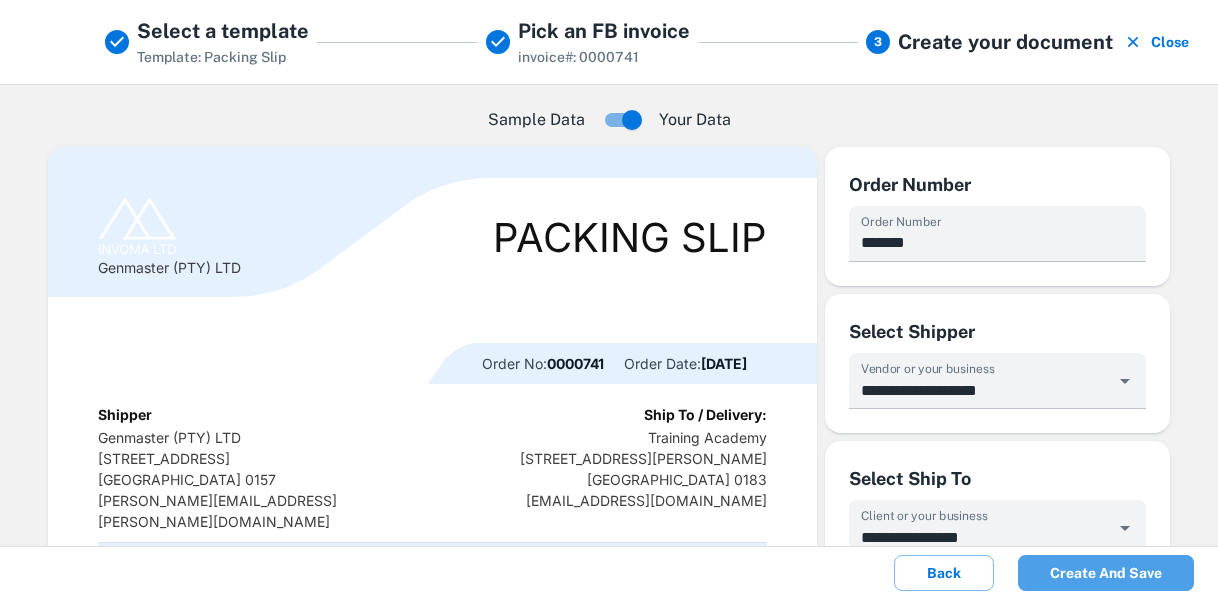 click on "Create and save" at bounding box center [1106, 573] 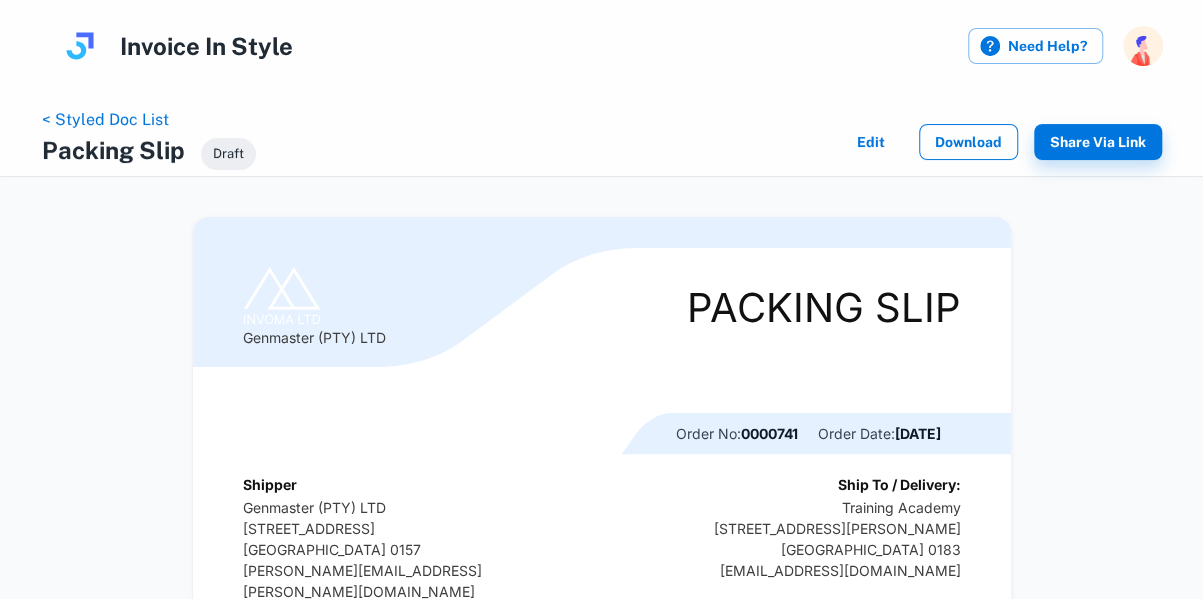 click on "Download" at bounding box center [968, 142] 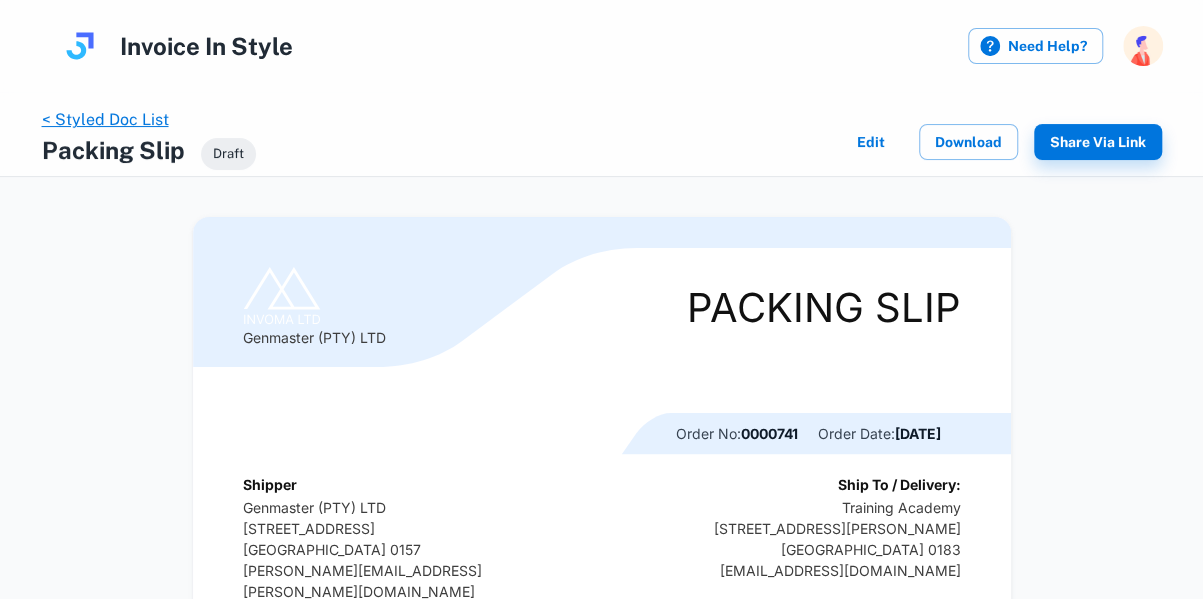 click on "< Styled Doc List" at bounding box center [105, 119] 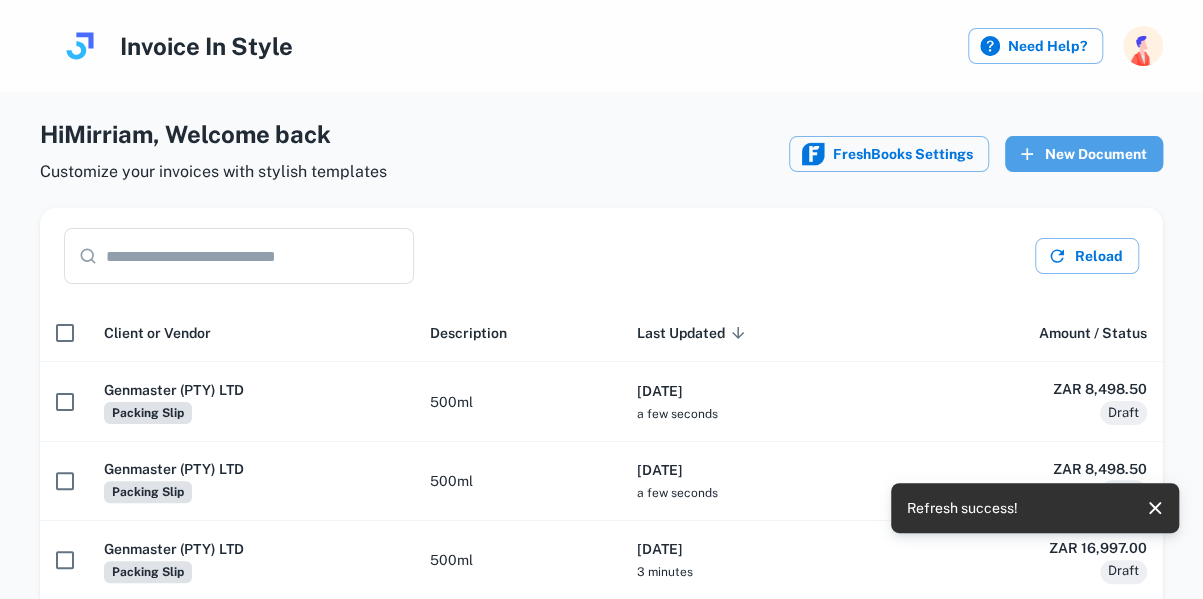 click on "New Document" at bounding box center (1084, 154) 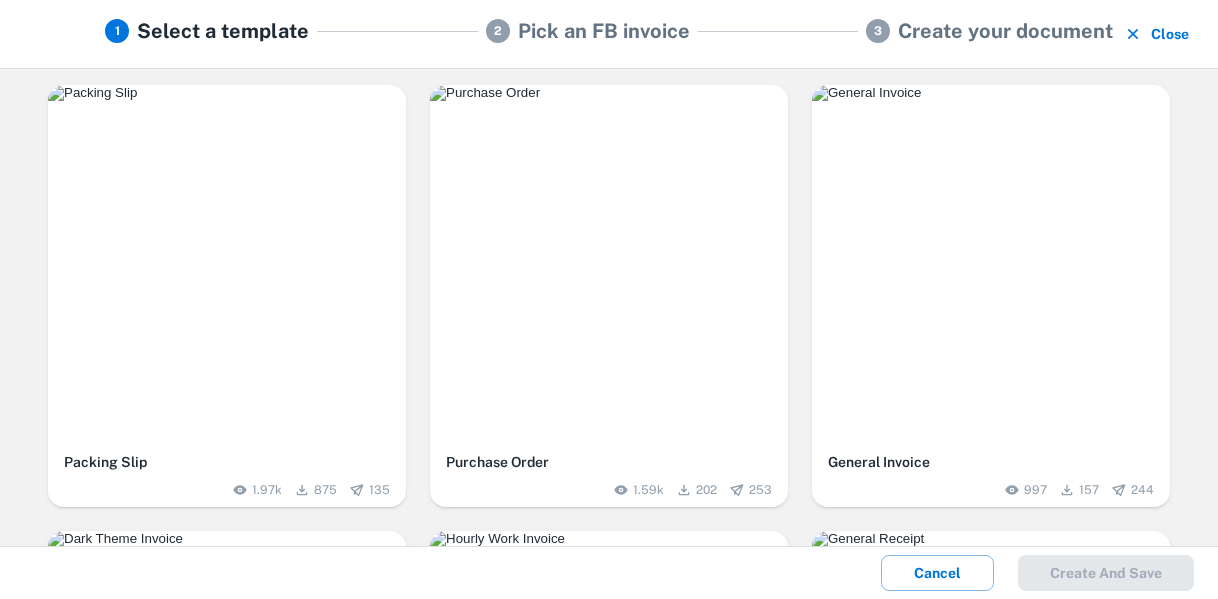 click at bounding box center (227, 93) 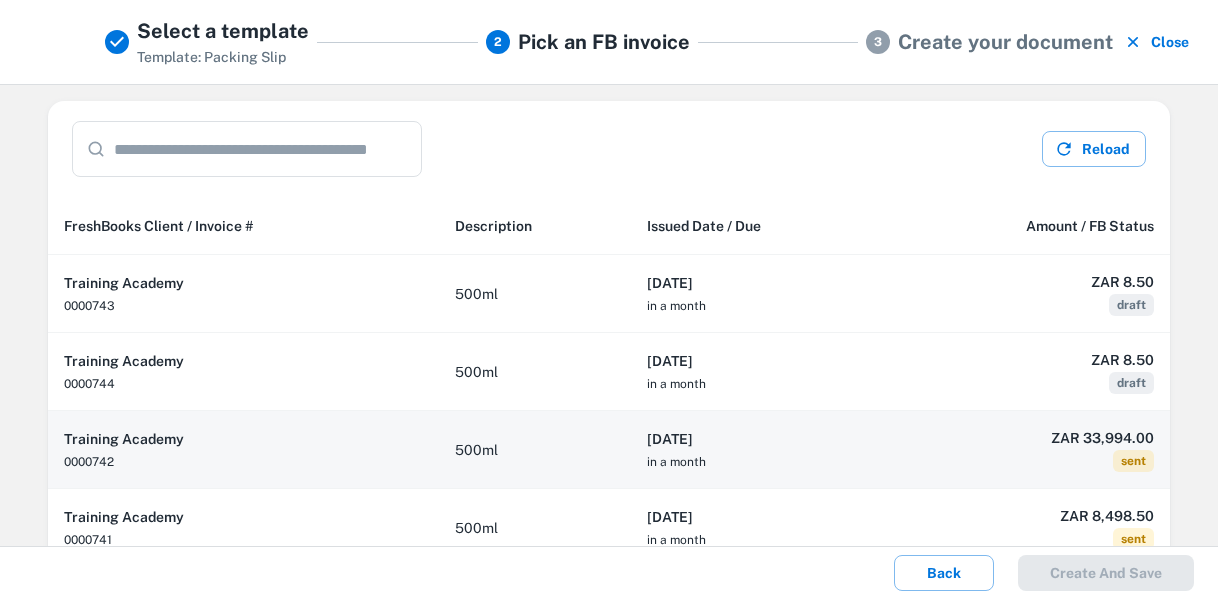 click on "[DATE] in a month" at bounding box center (759, 450) 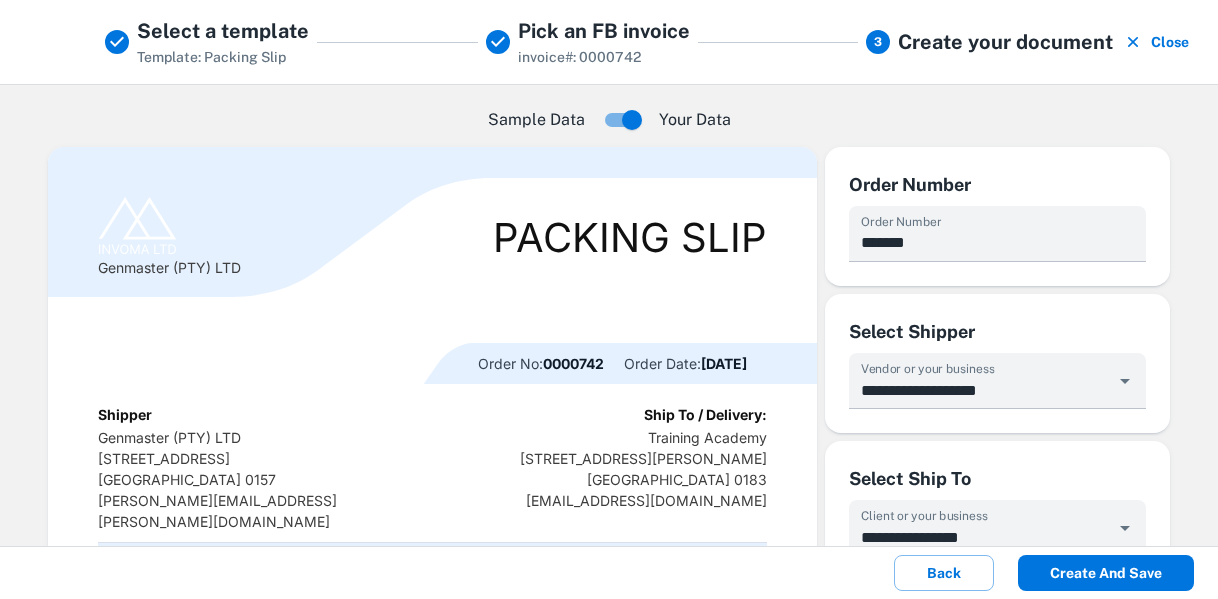 click on "Create and save" at bounding box center [1106, 573] 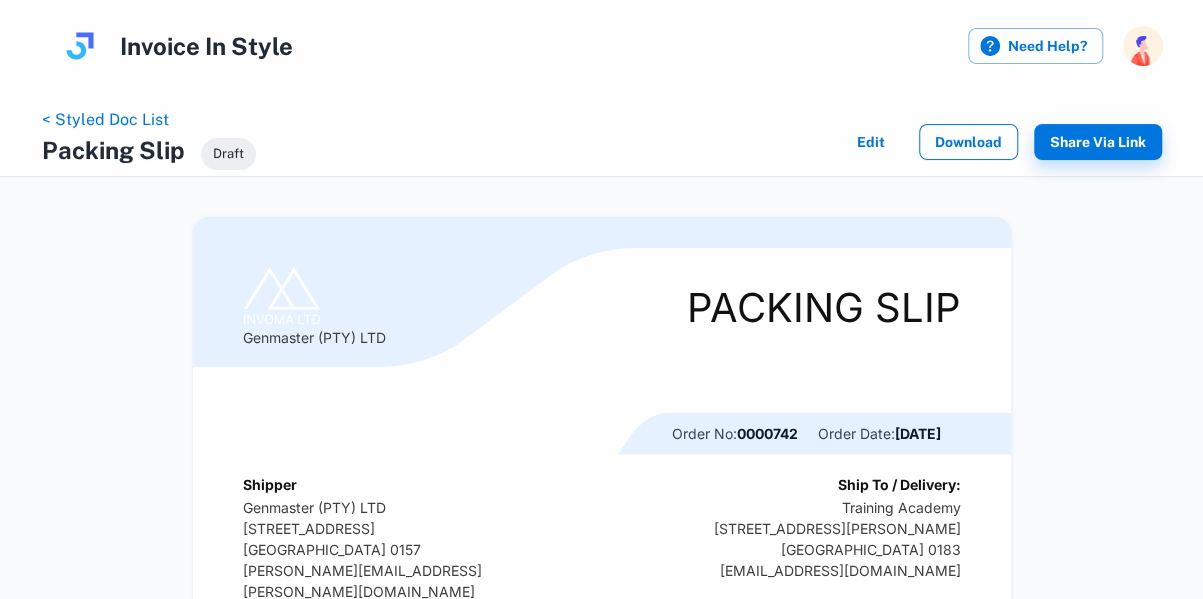 click on "Download" at bounding box center (968, 142) 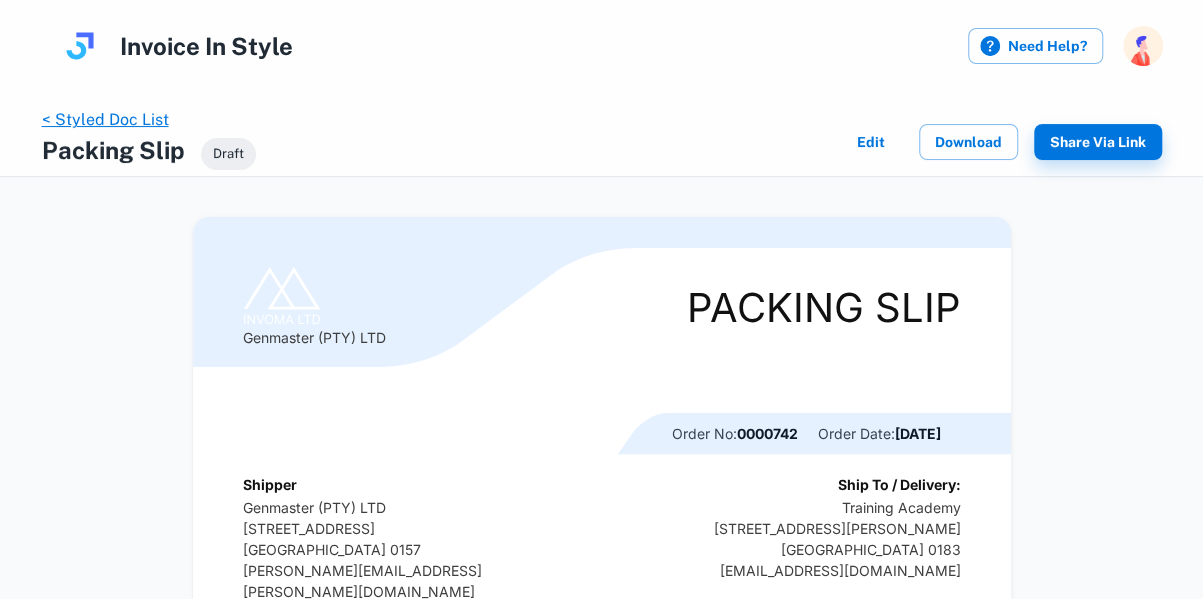 click on "< Styled Doc List" at bounding box center (105, 119) 